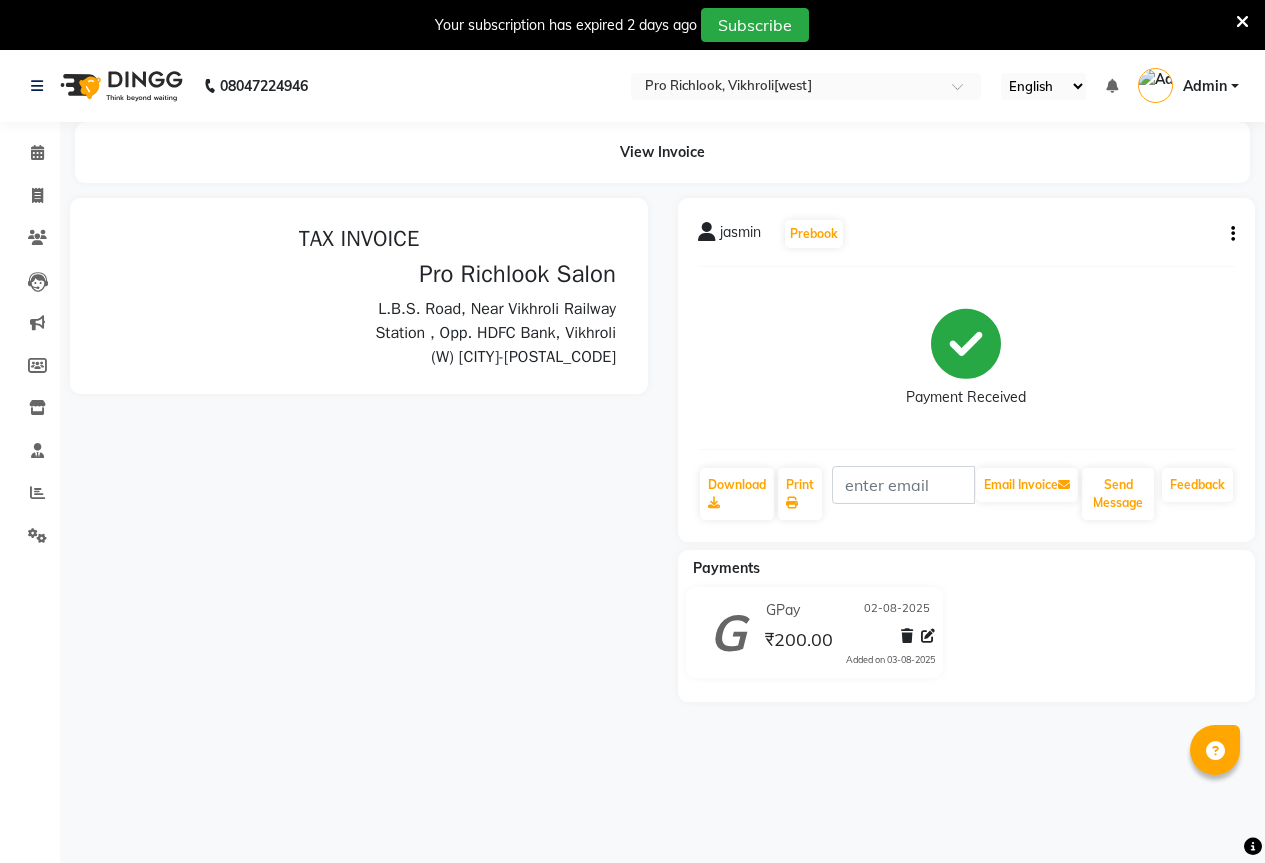 scroll, scrollTop: 0, scrollLeft: 0, axis: both 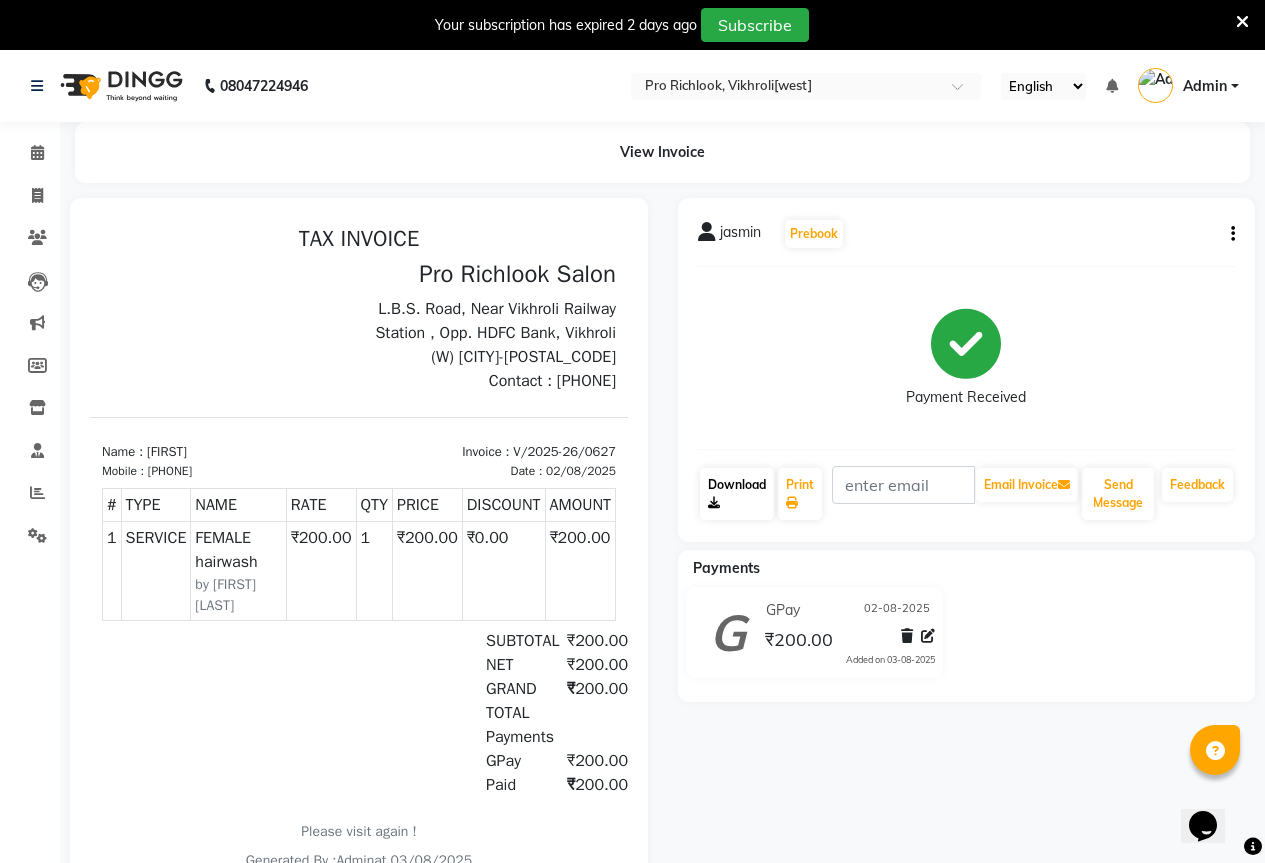 click on "Download" 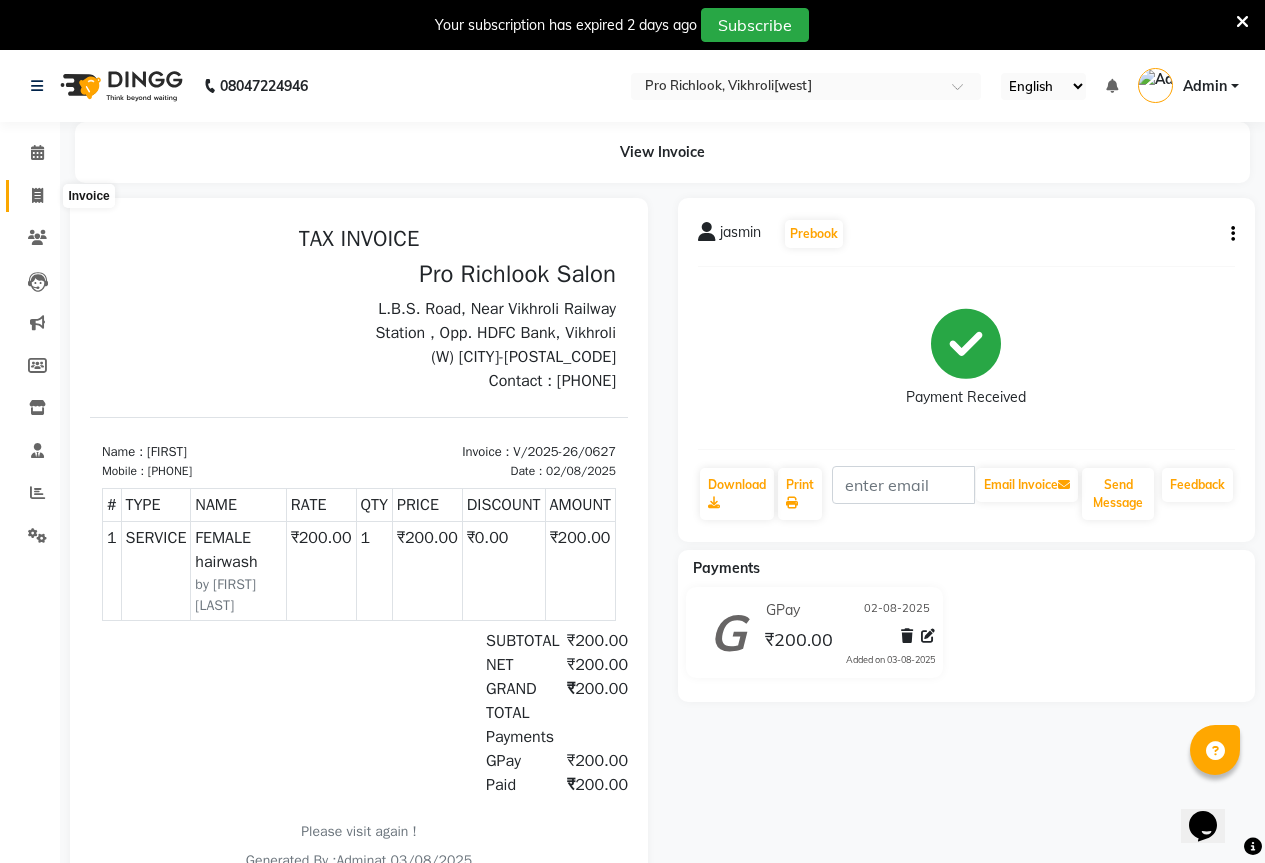 click 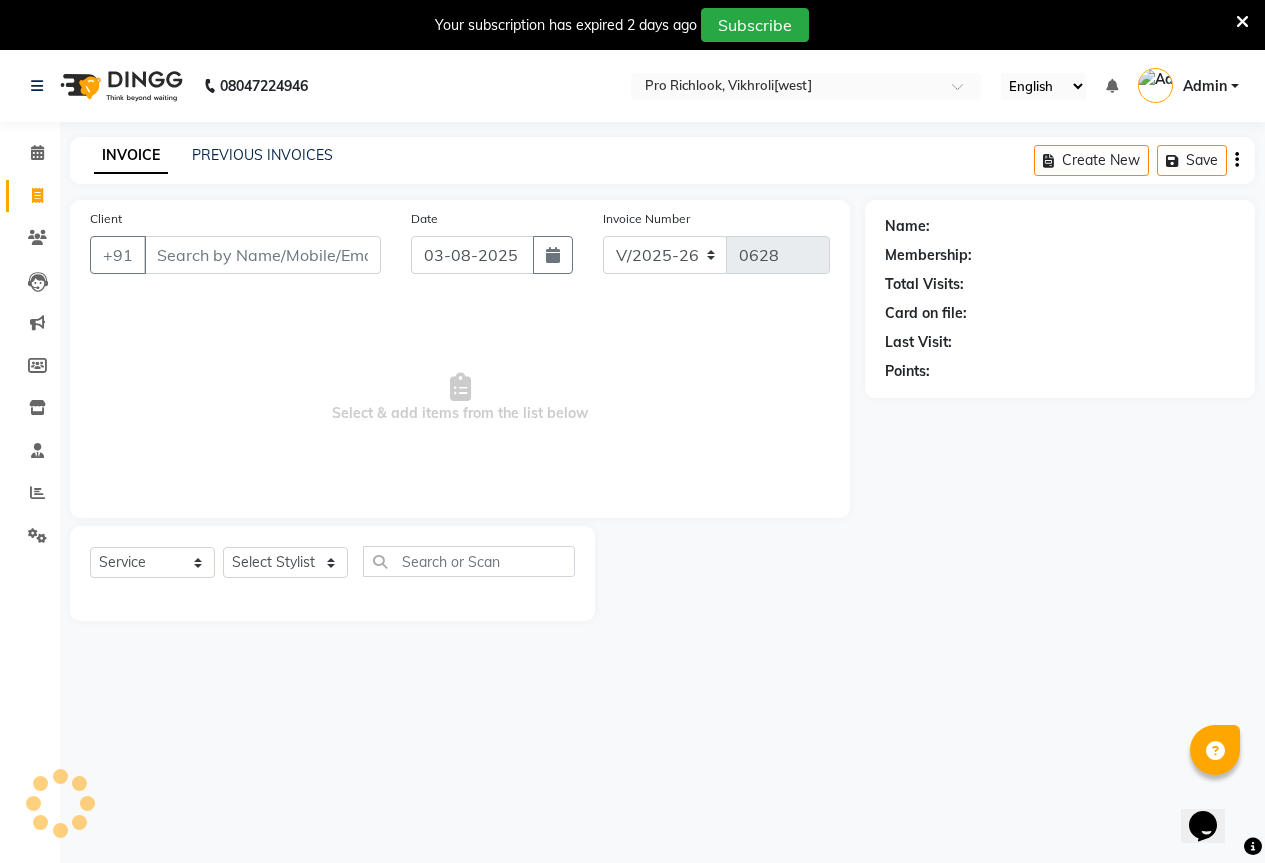 scroll, scrollTop: 50, scrollLeft: 0, axis: vertical 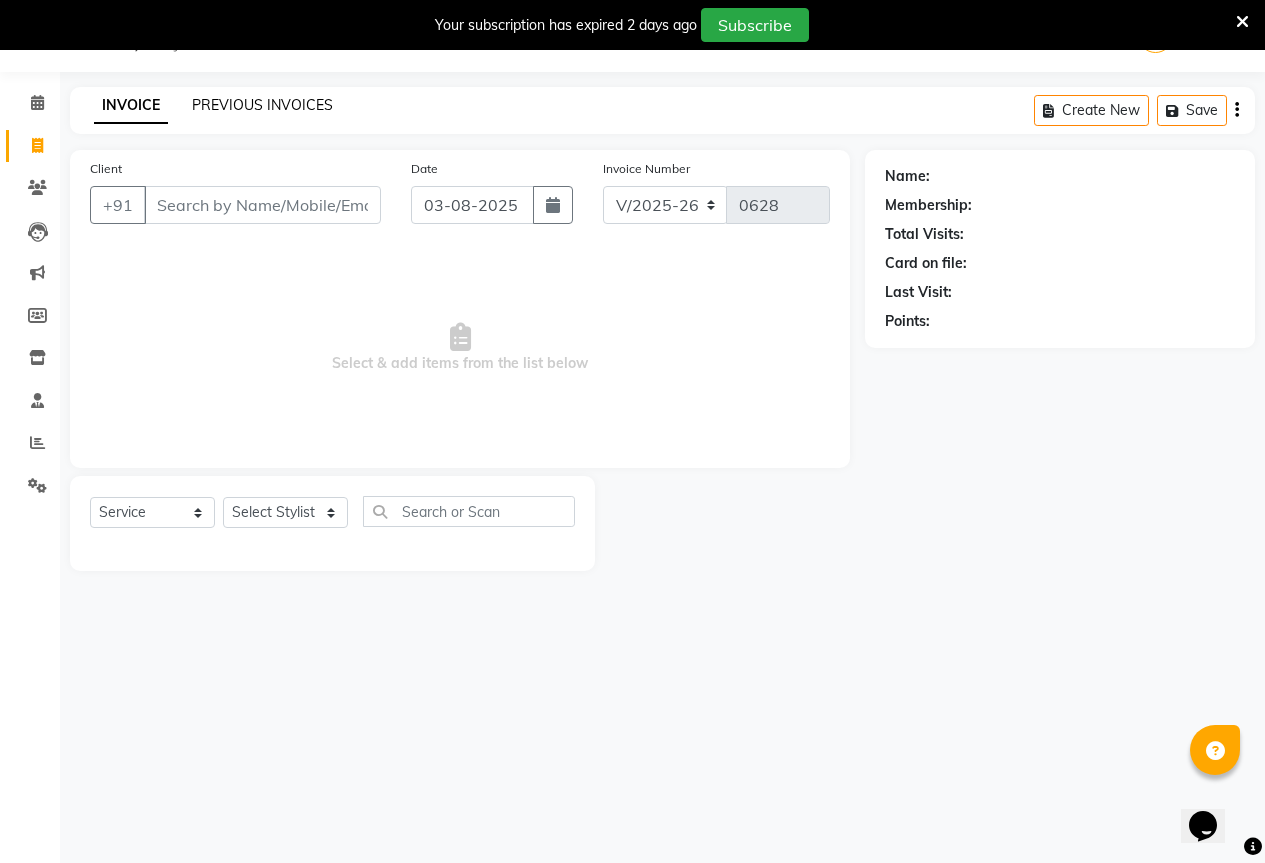 click on "PREVIOUS INVOICES" 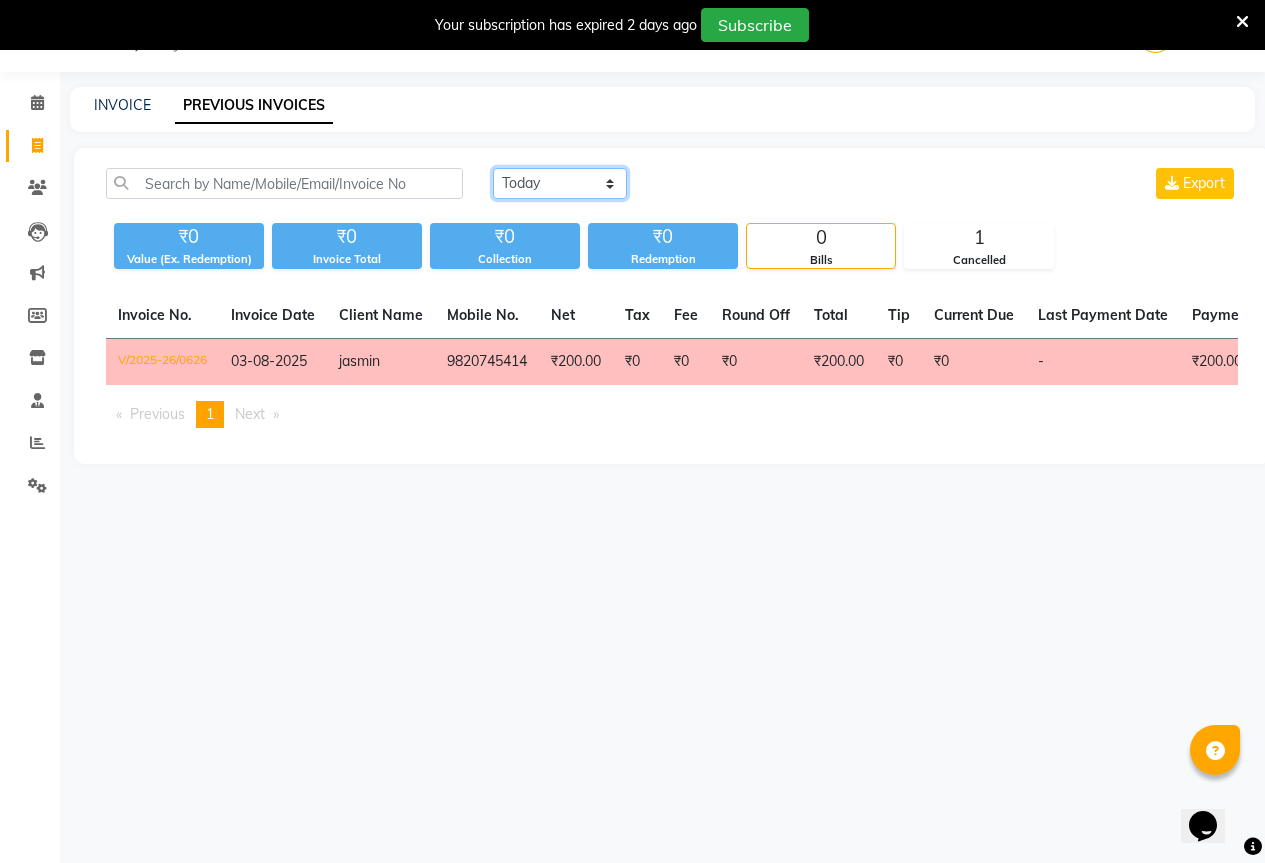 click on "Today Yesterday Custom Range" 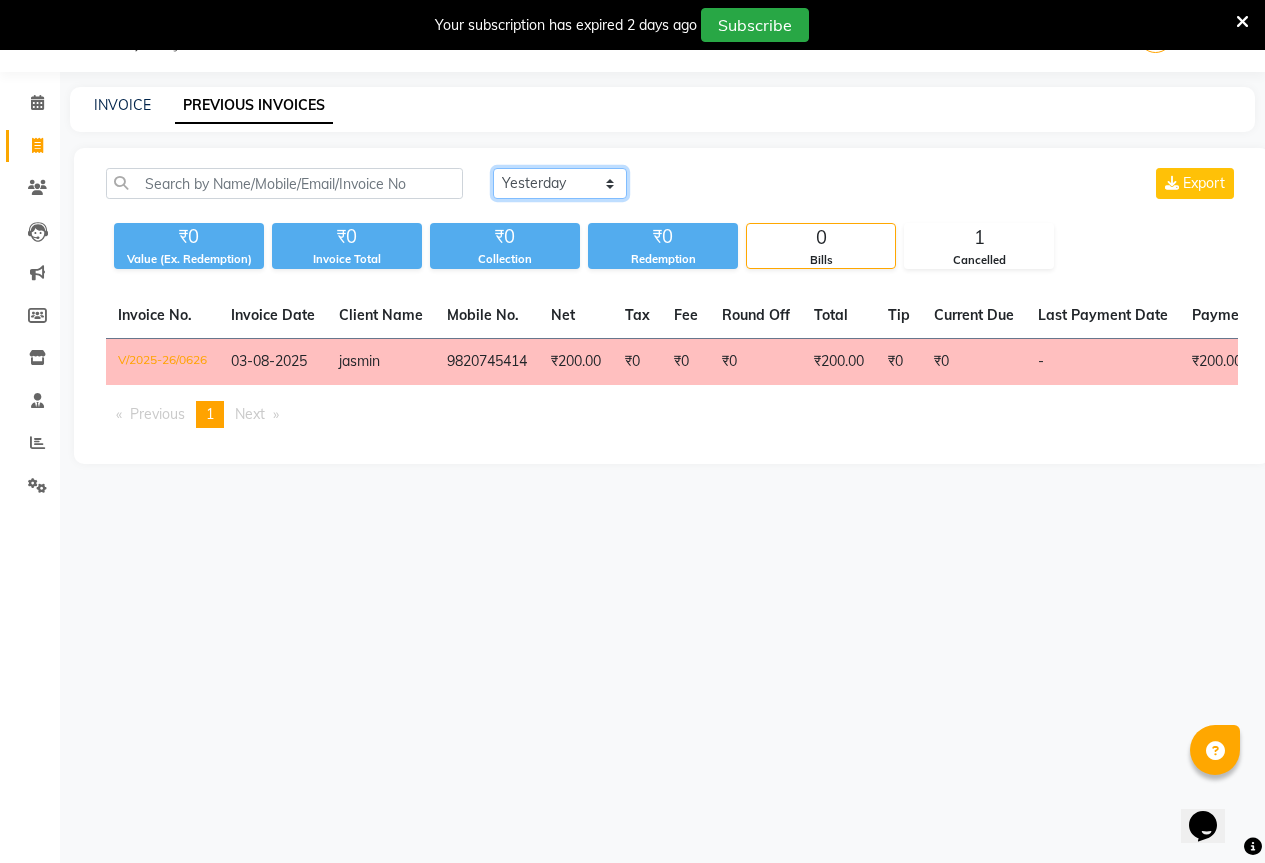 click on "Today Yesterday Custom Range" 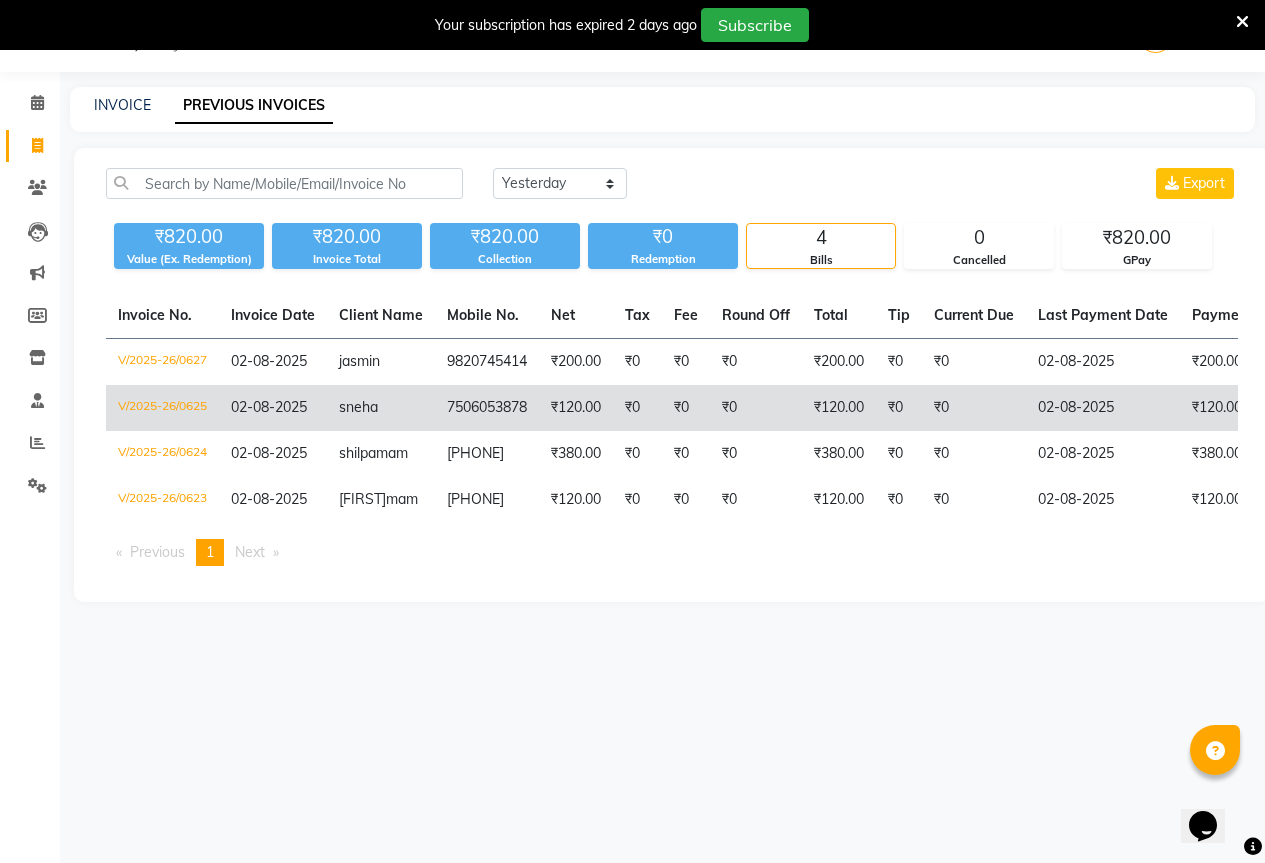 click on "₹120.00" 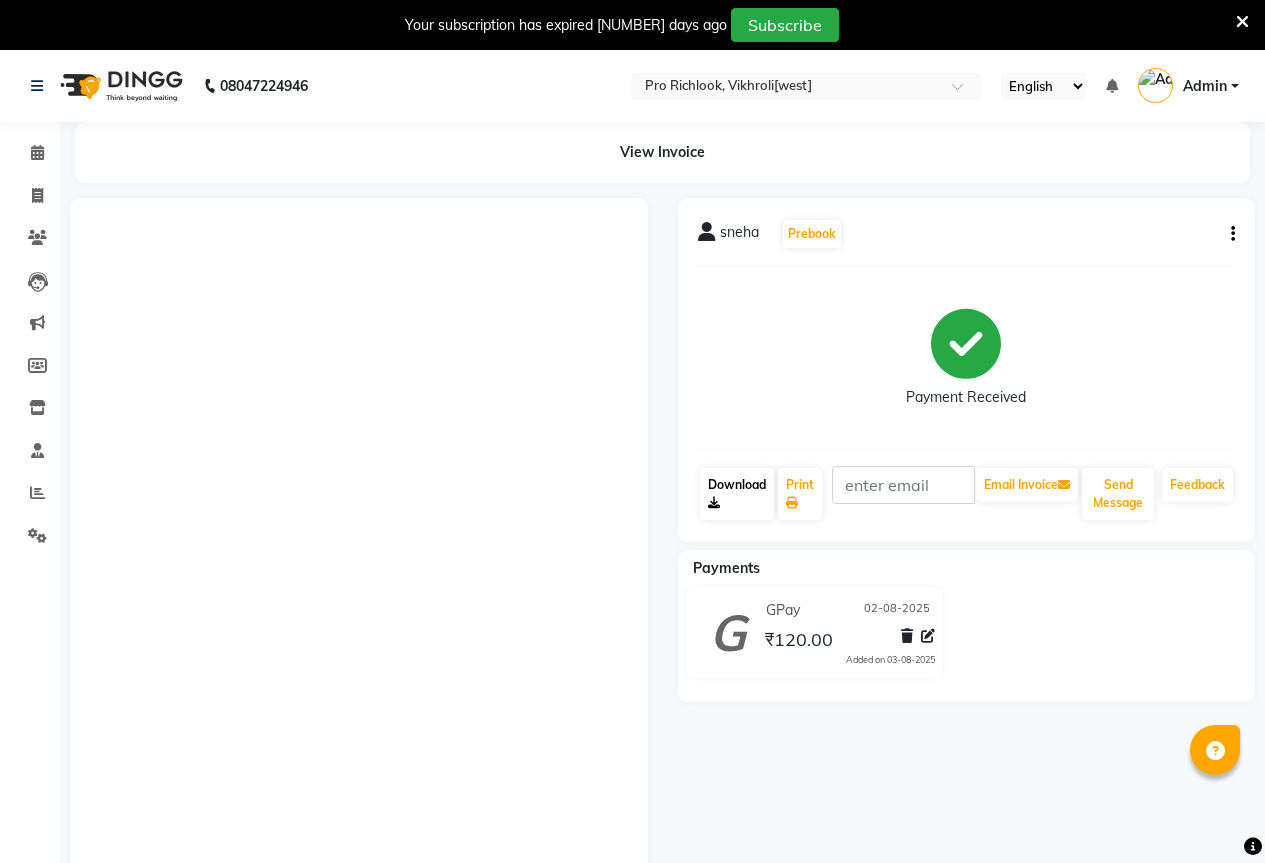 scroll, scrollTop: 0, scrollLeft: 0, axis: both 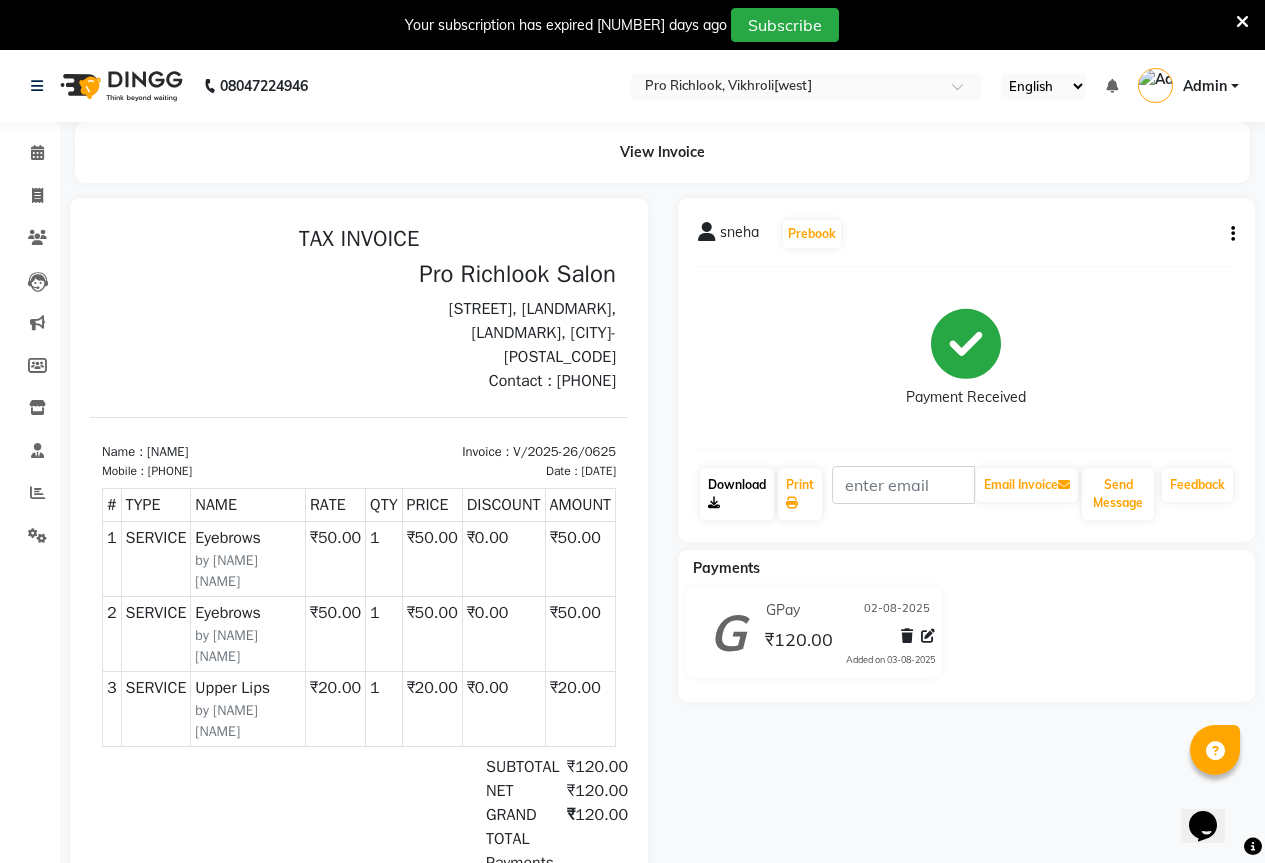 click on "Download" 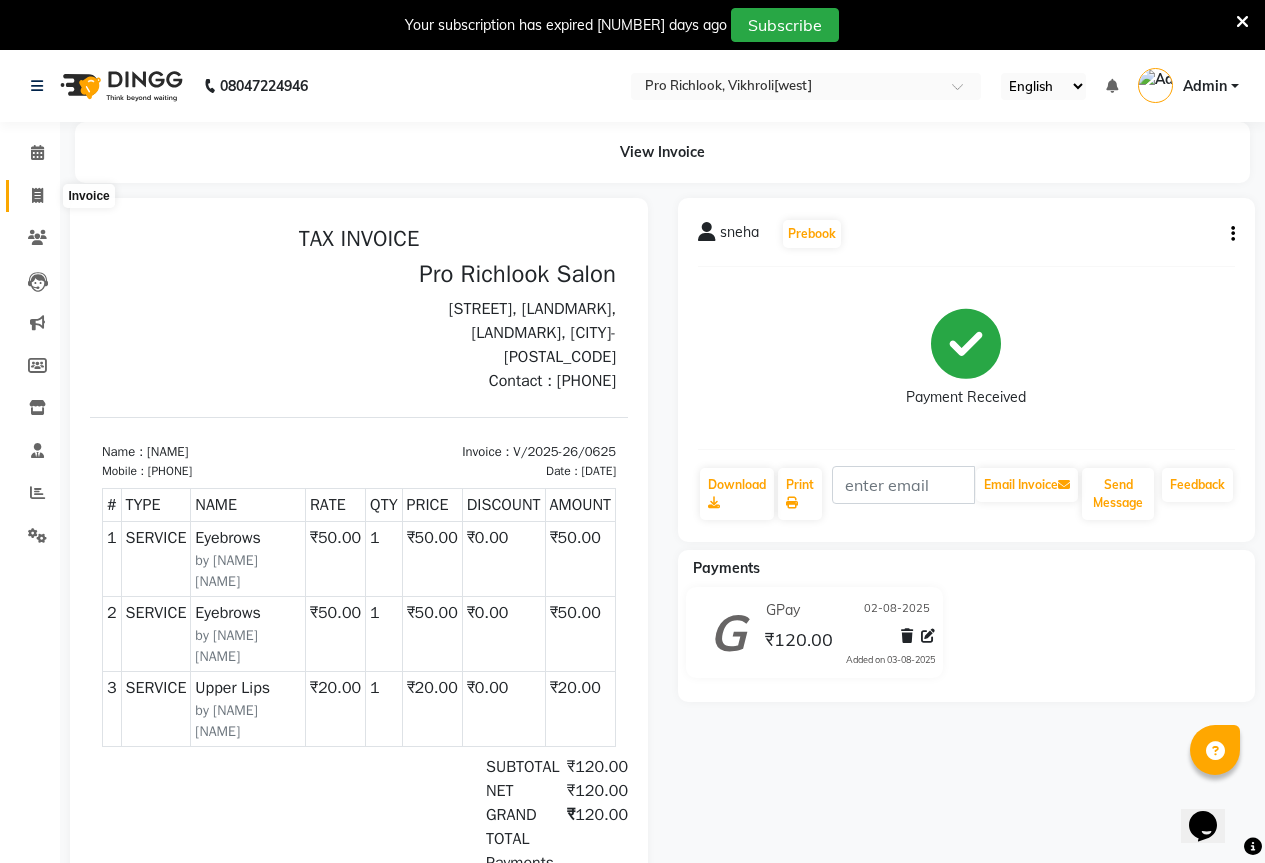 click 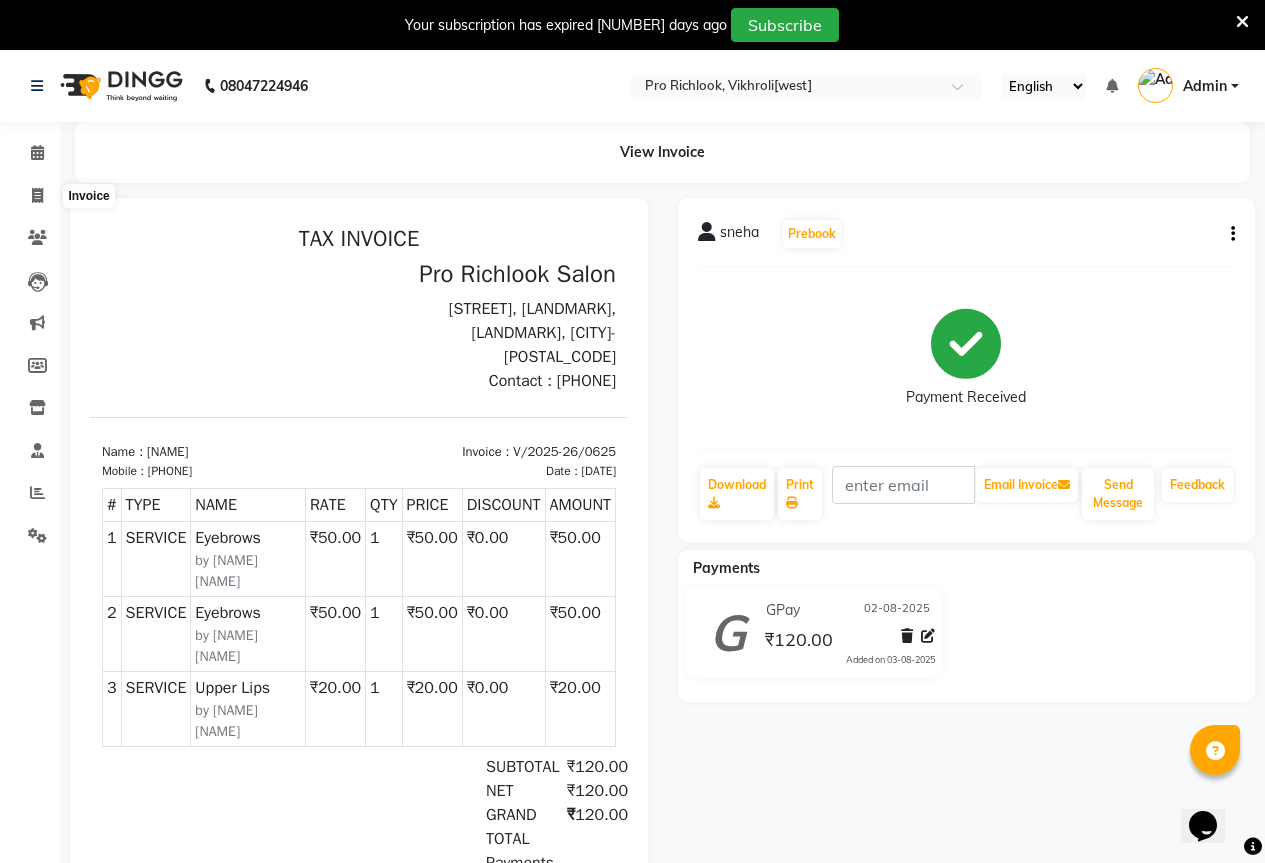 select on "6670" 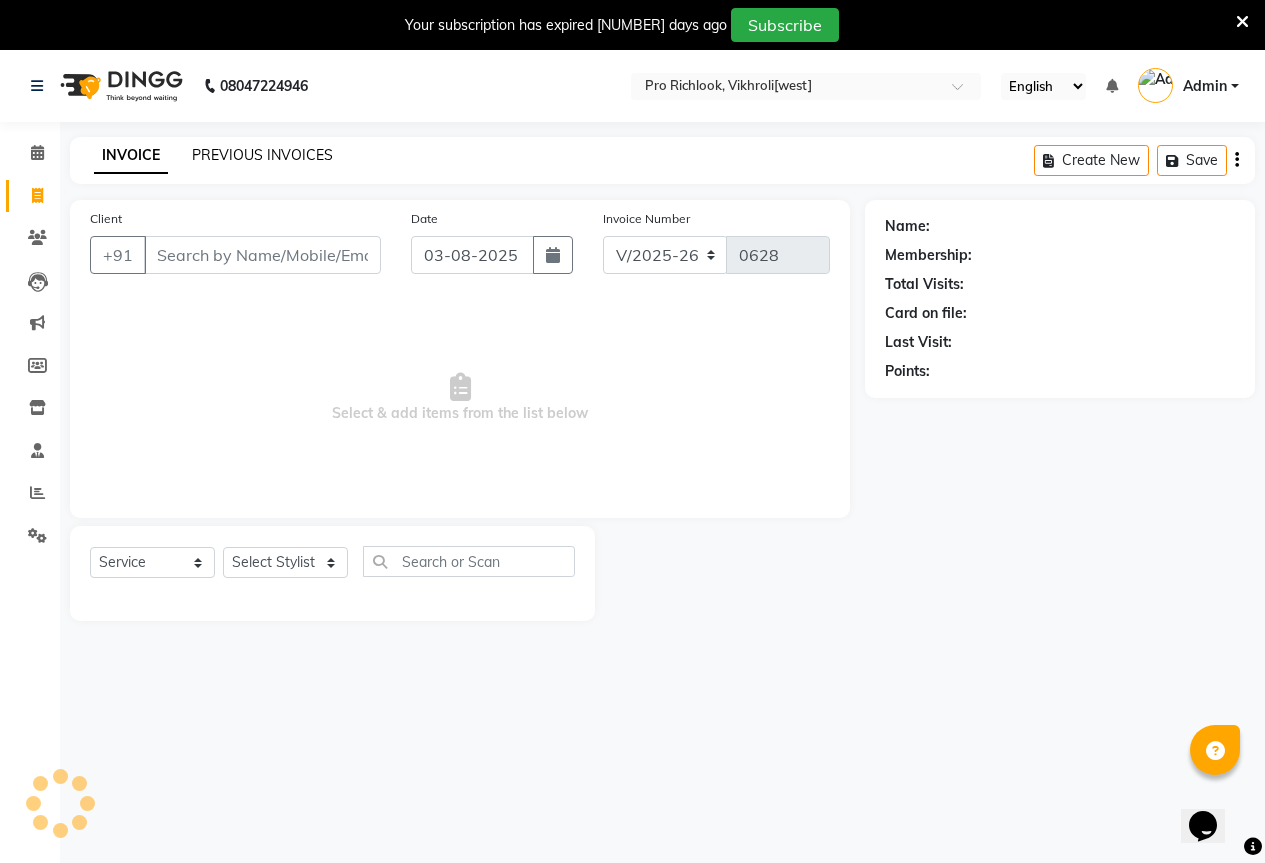 scroll, scrollTop: 50, scrollLeft: 0, axis: vertical 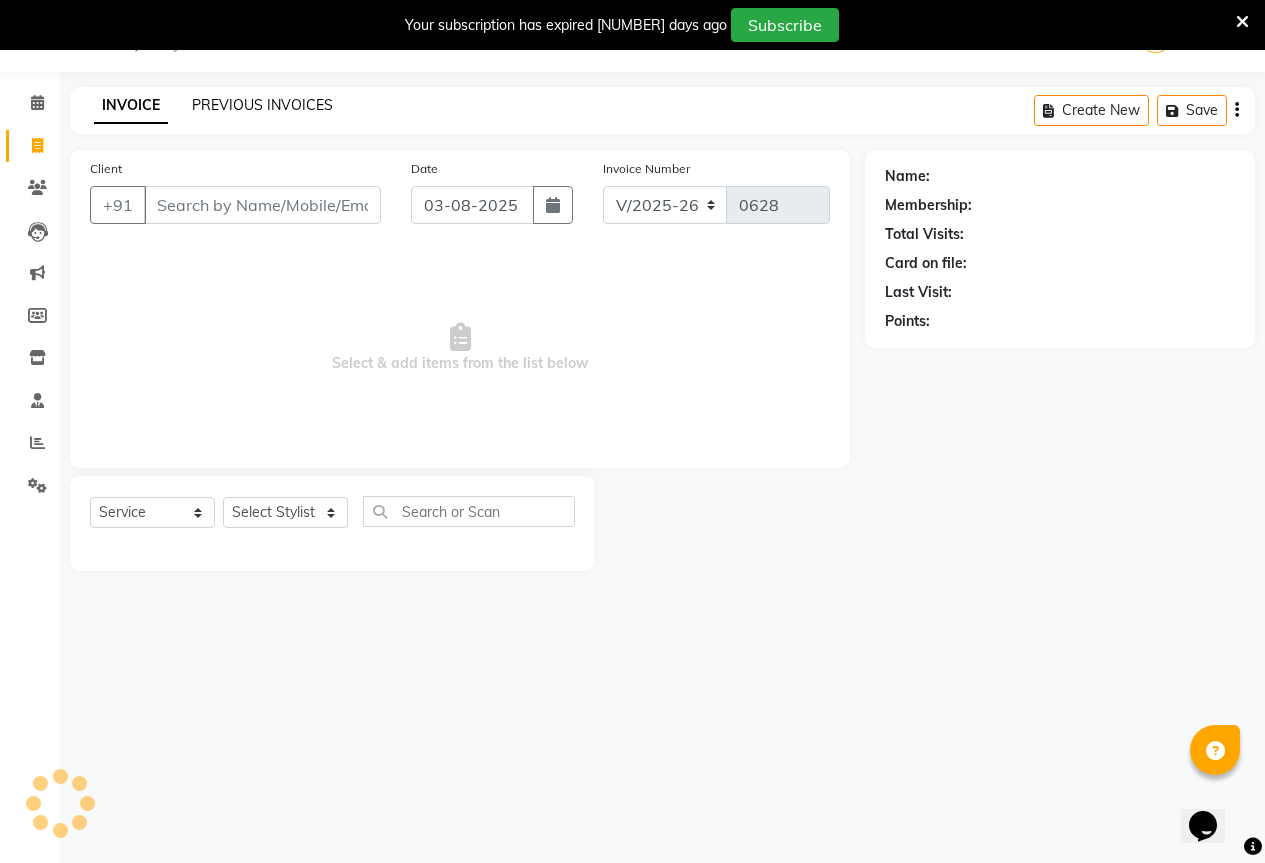 click on "PREVIOUS INVOICES" 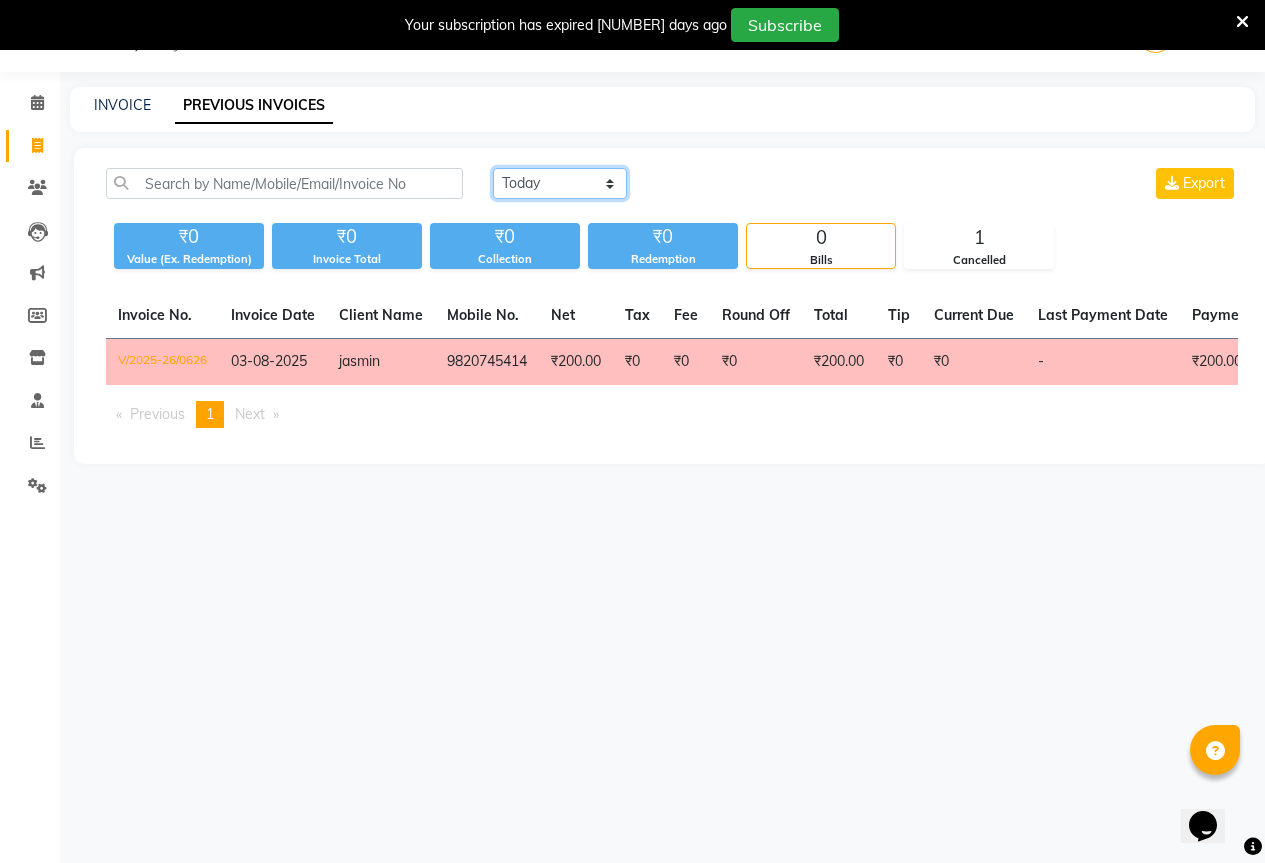 click on "Today Yesterday Custom Range" 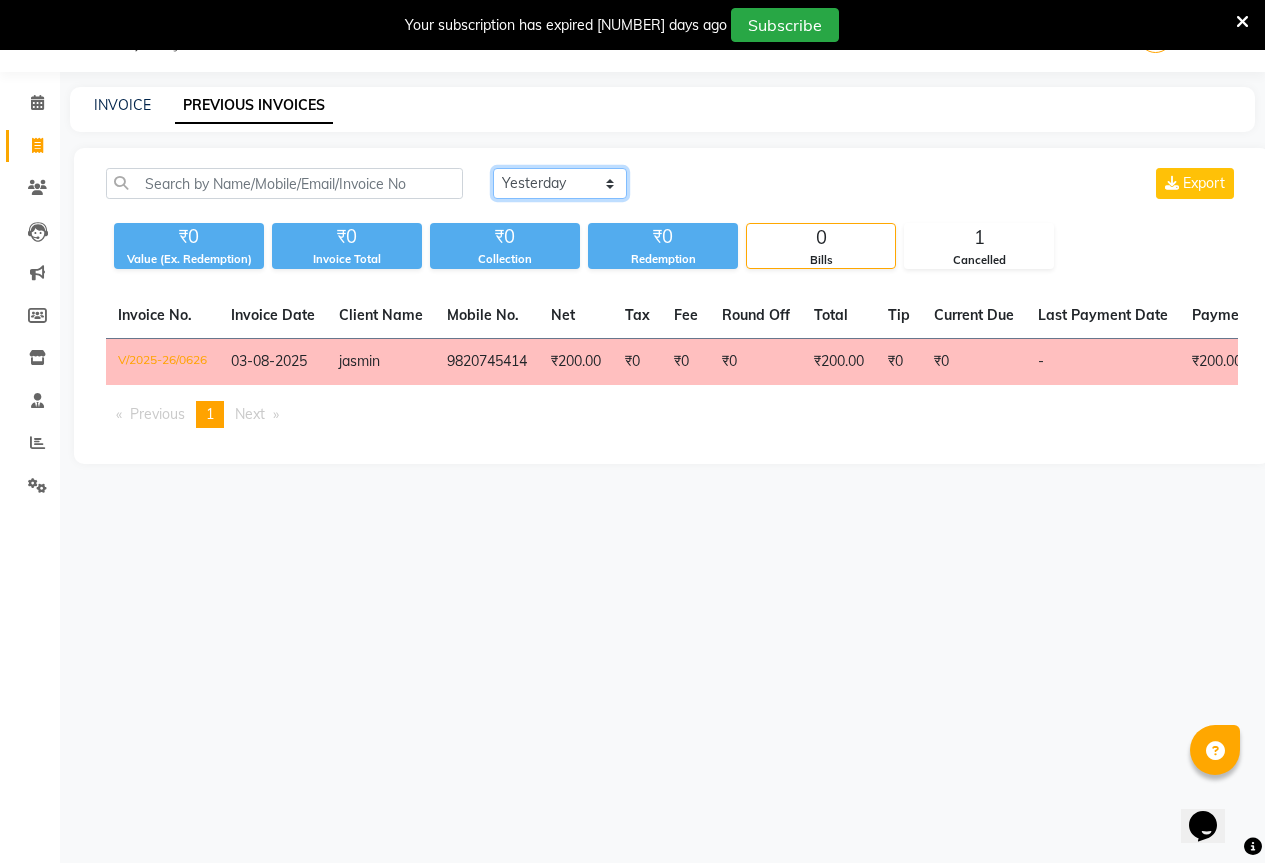 click on "Today Yesterday Custom Range" 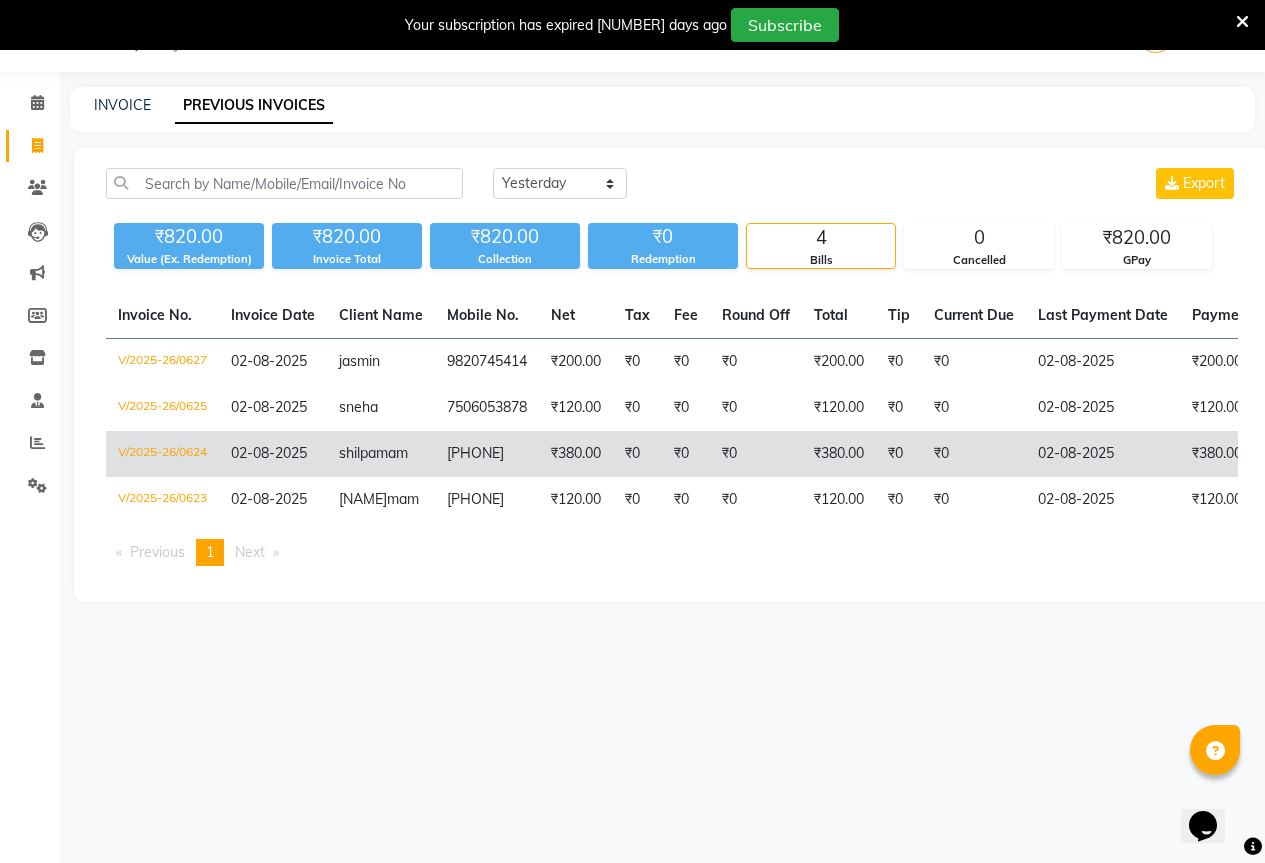 drag, startPoint x: 583, startPoint y: 464, endPoint x: 577, endPoint y: 444, distance: 20.880613 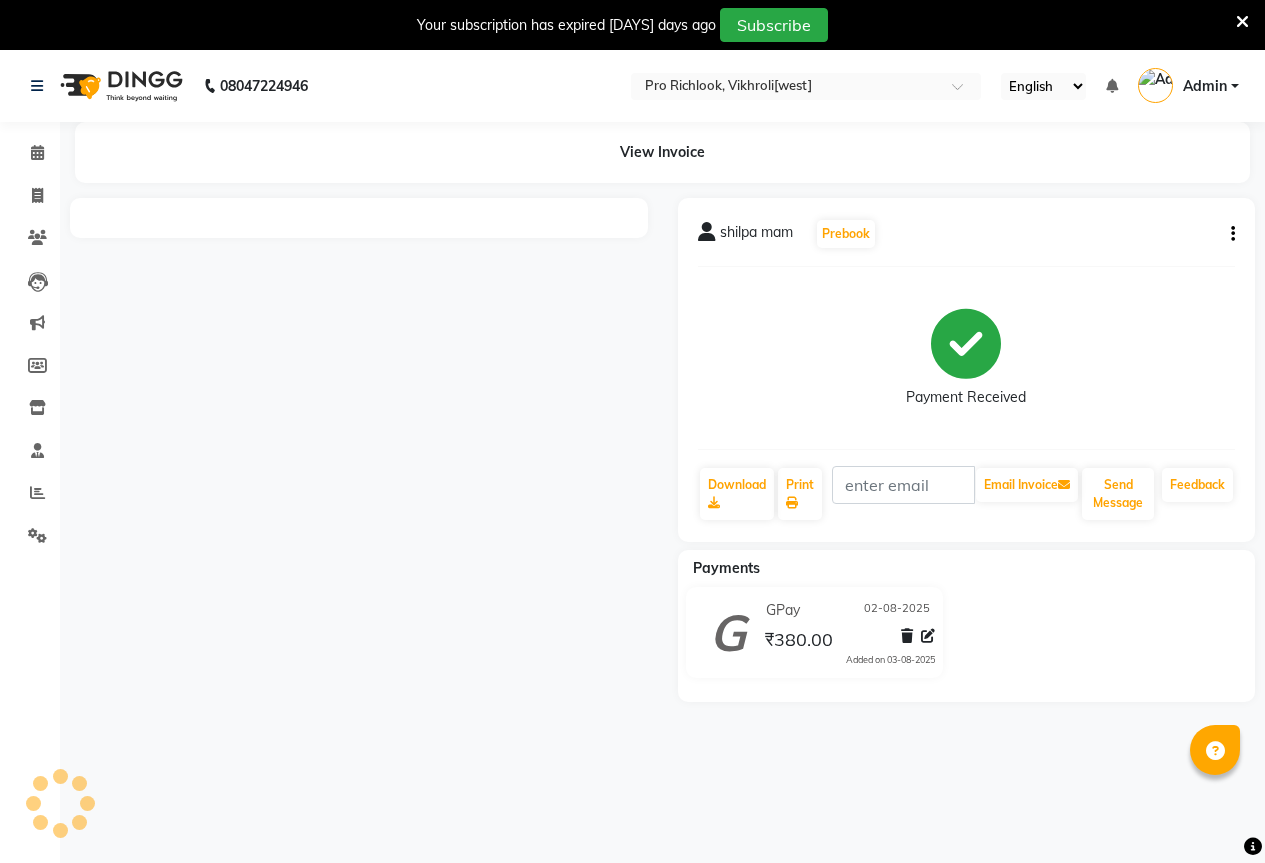 scroll, scrollTop: 0, scrollLeft: 0, axis: both 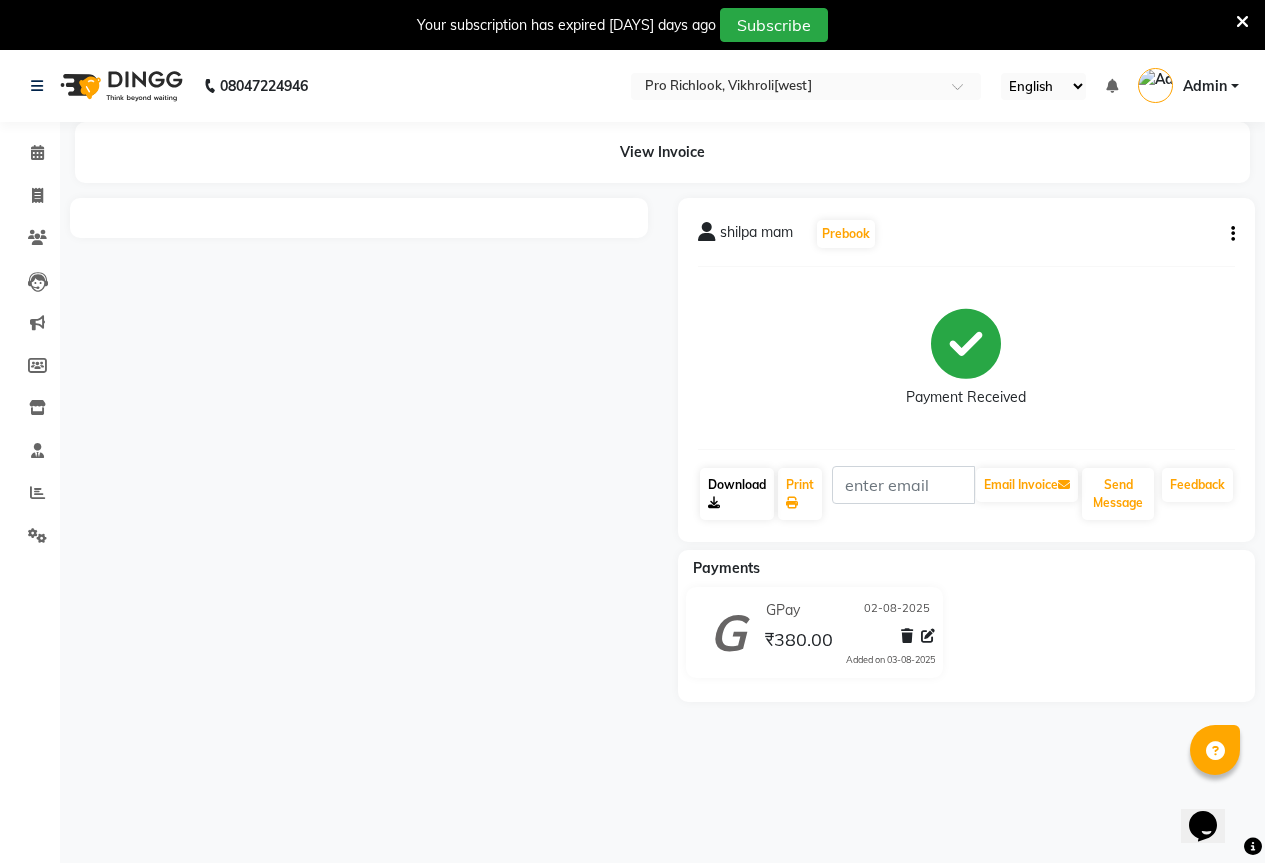 click 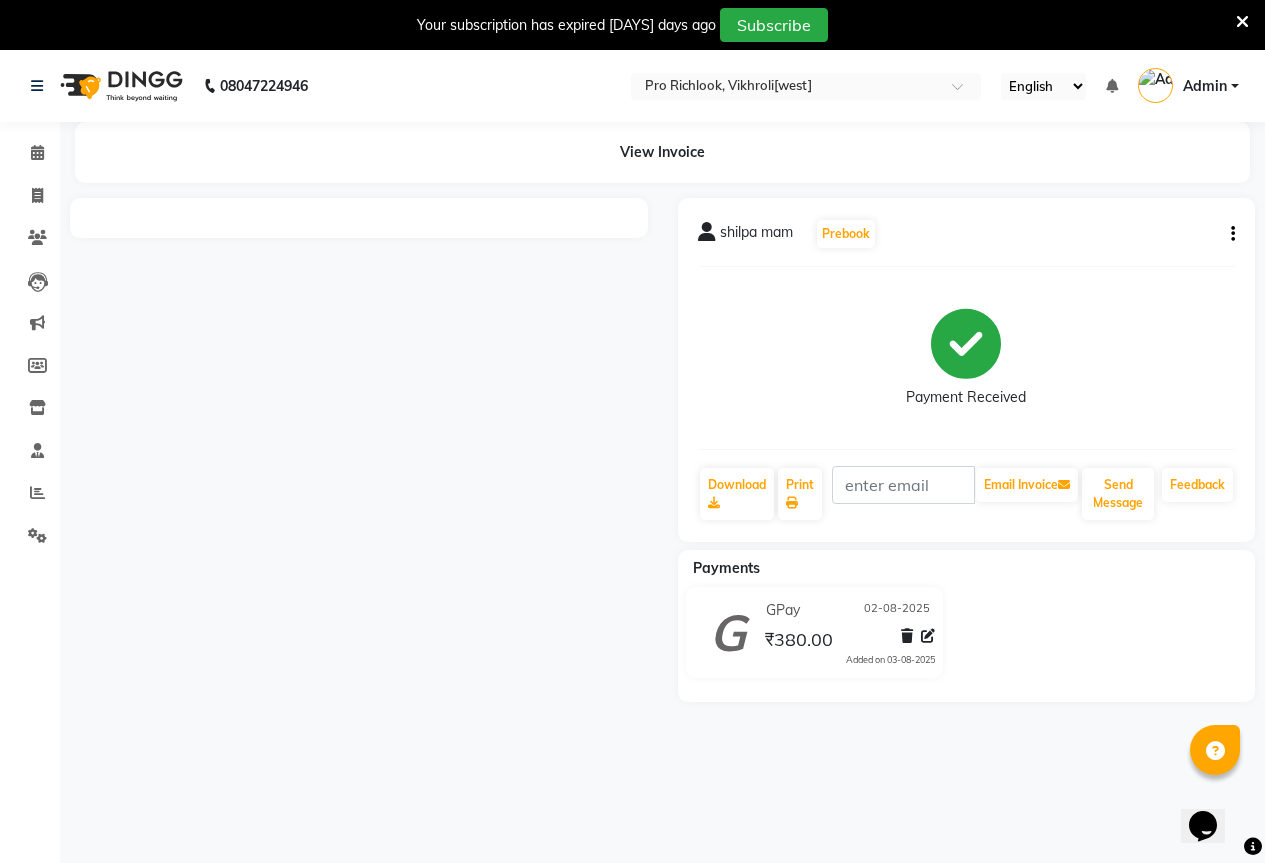 click at bounding box center [359, 450] 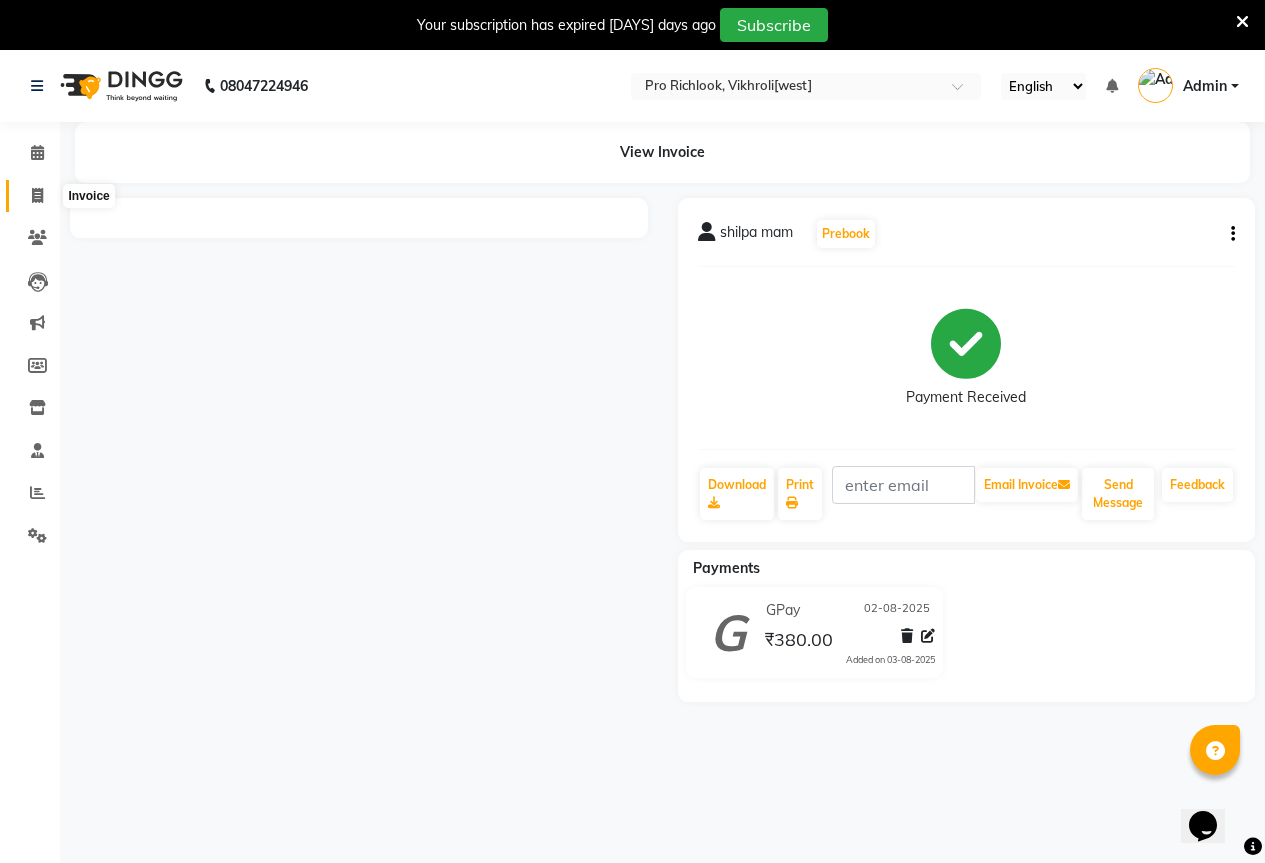 click 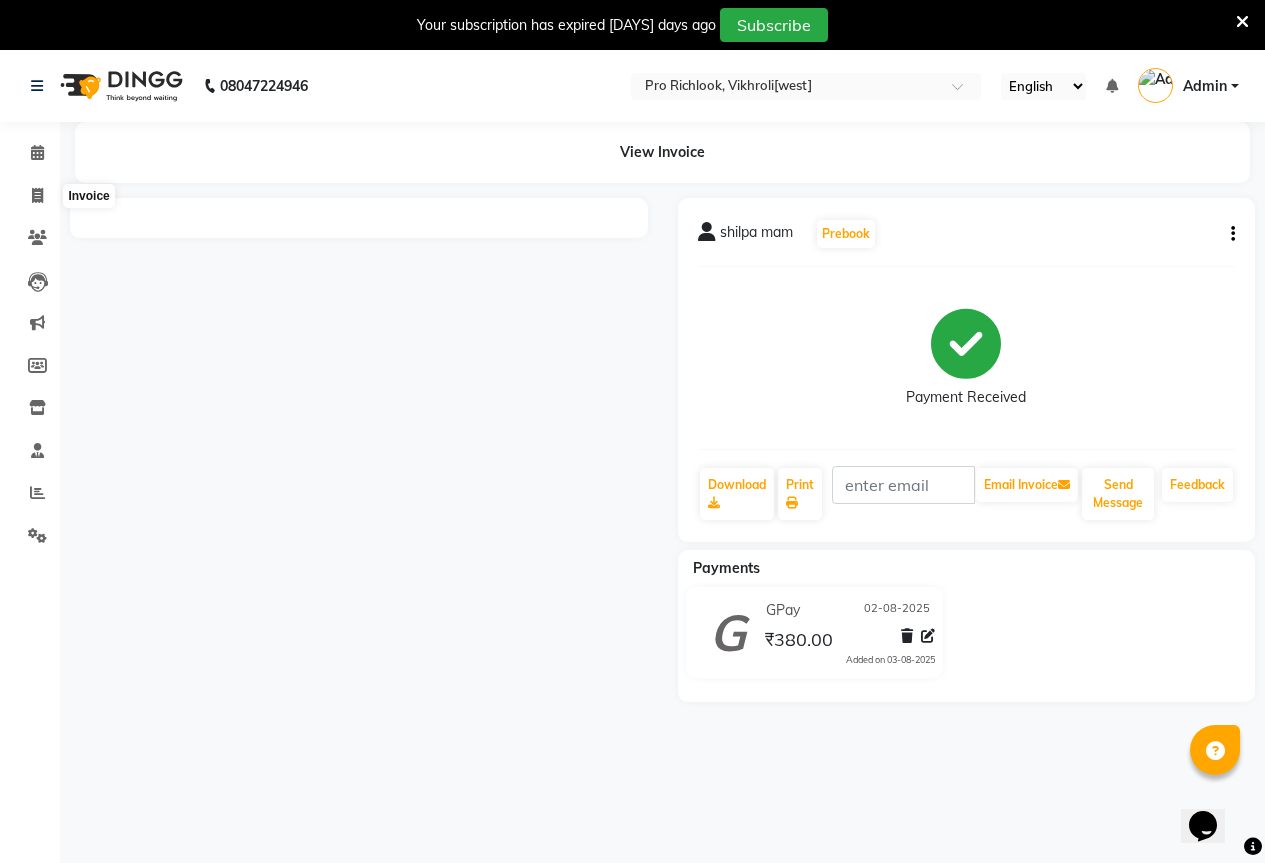 select on "6670" 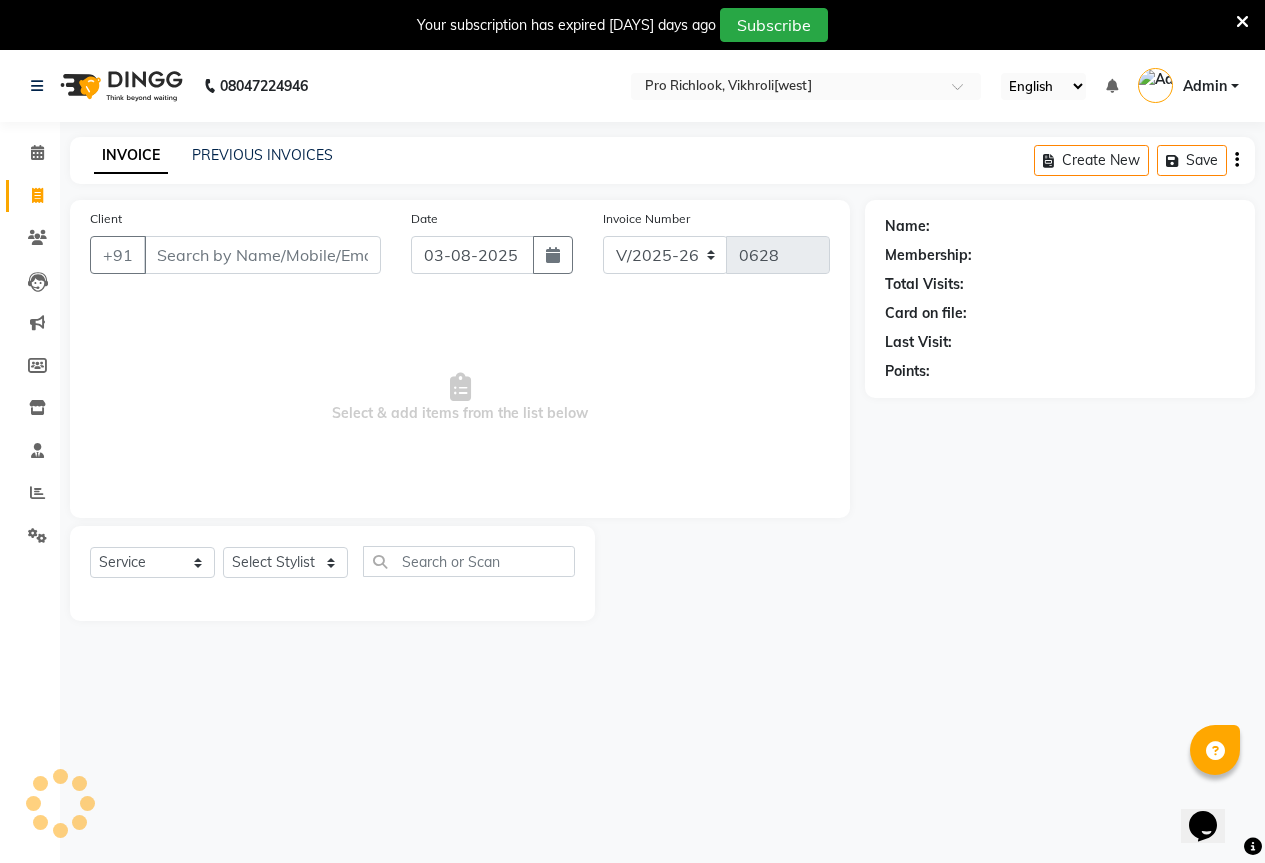scroll, scrollTop: 17, scrollLeft: 0, axis: vertical 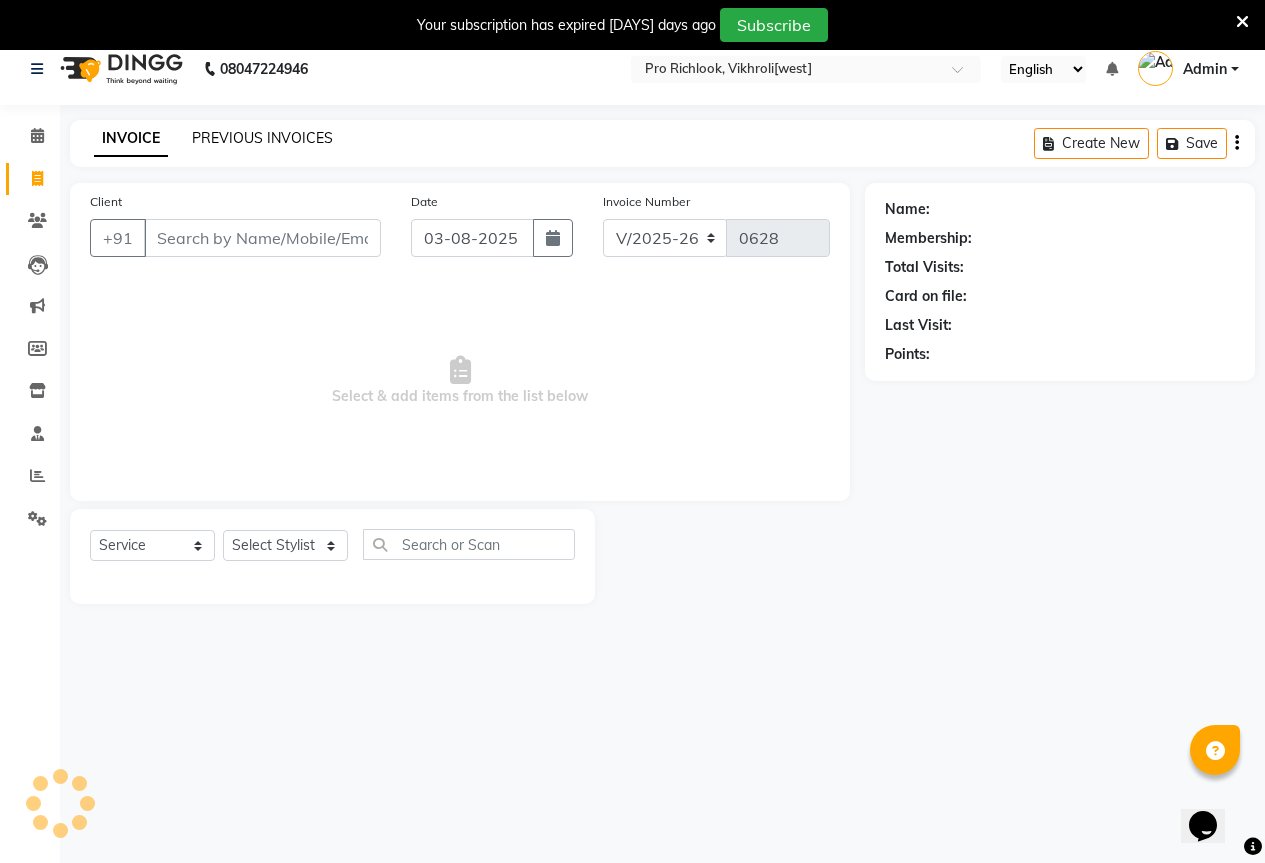 click on "PREVIOUS INVOICES" 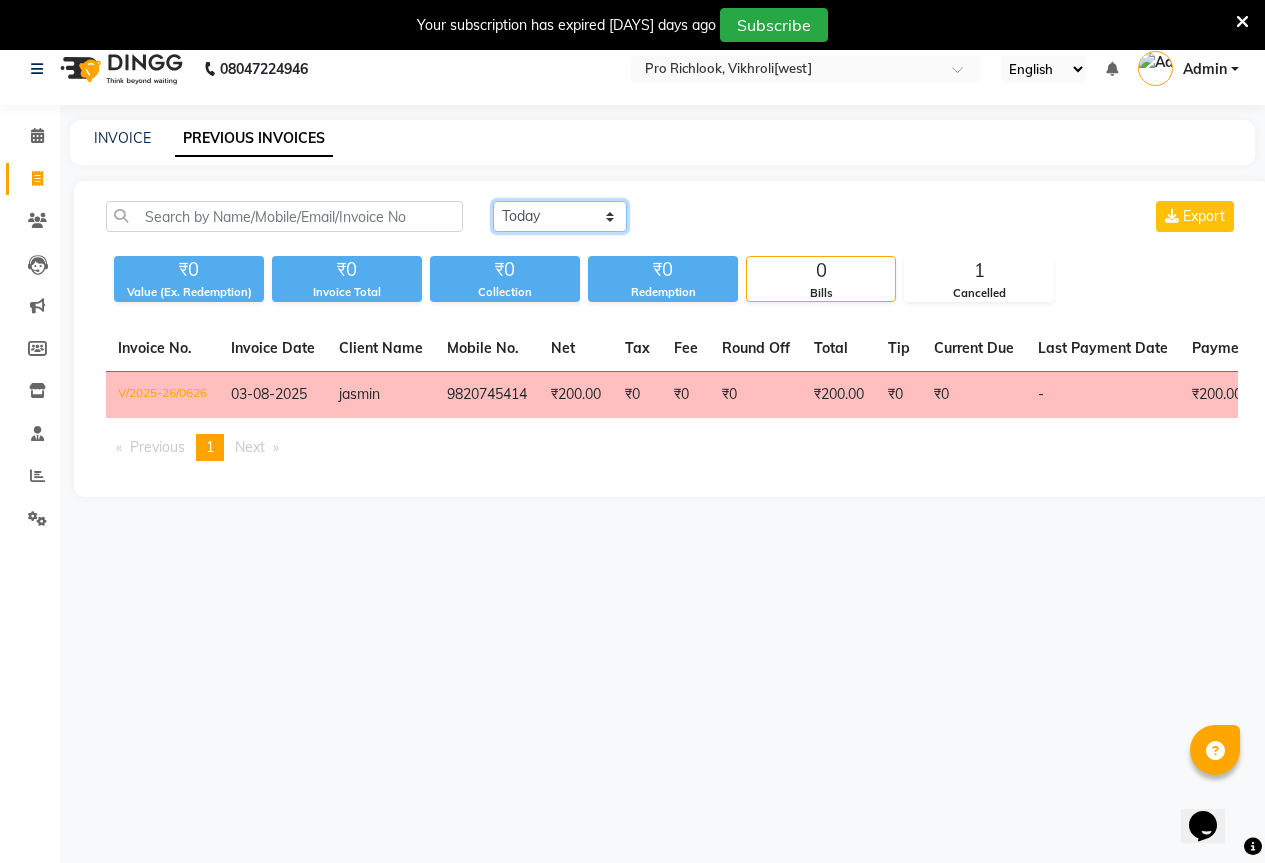 click on "Today Yesterday Custom Range" 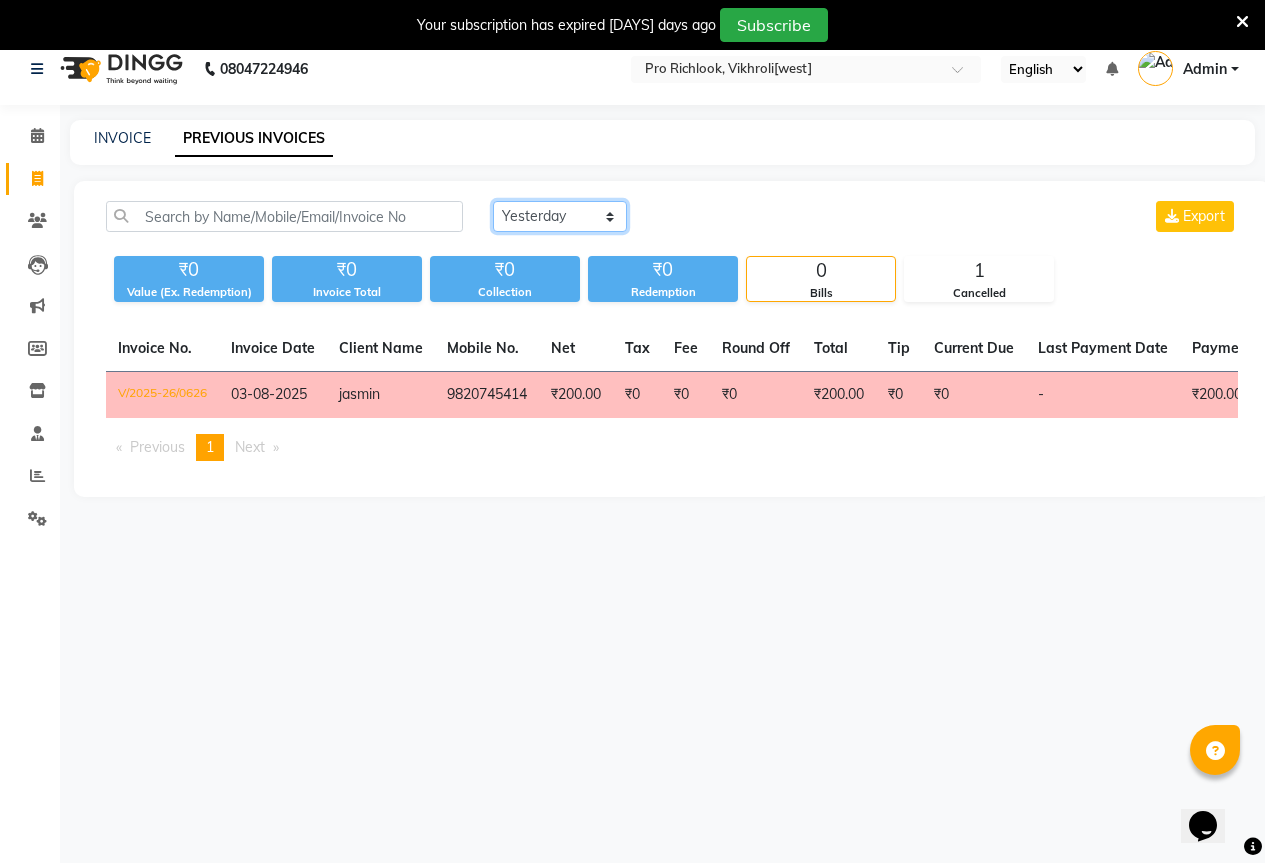 click on "Today Yesterday Custom Range" 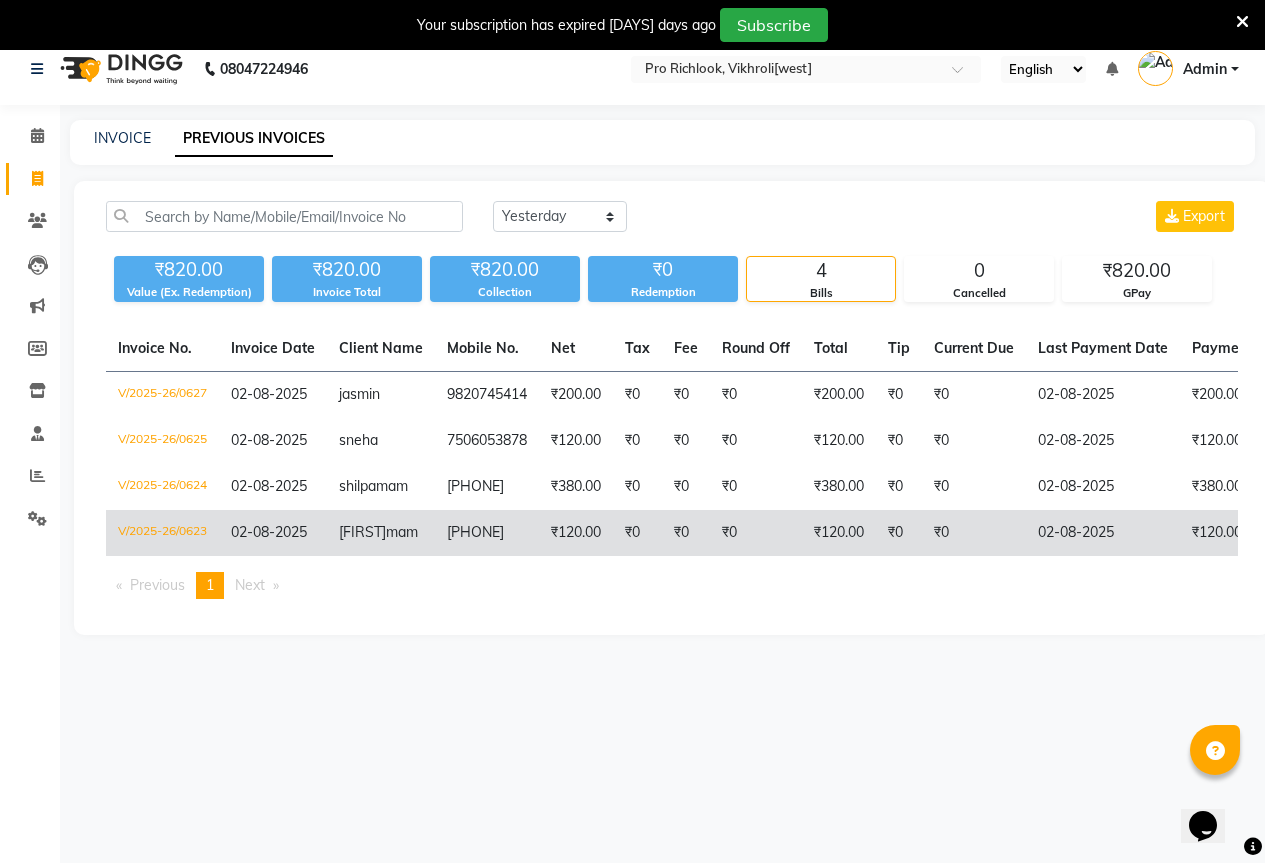 click on "₹120.00" 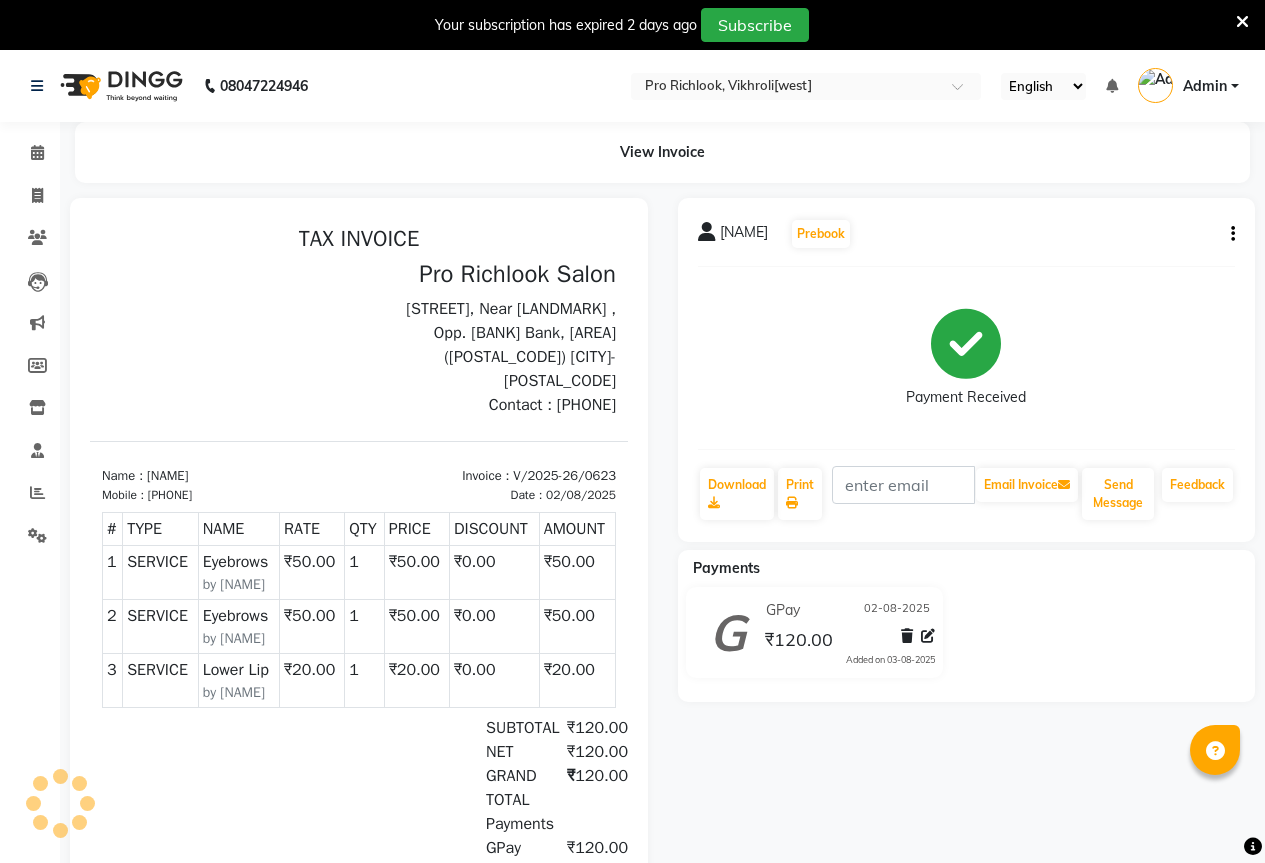 scroll, scrollTop: 0, scrollLeft: 0, axis: both 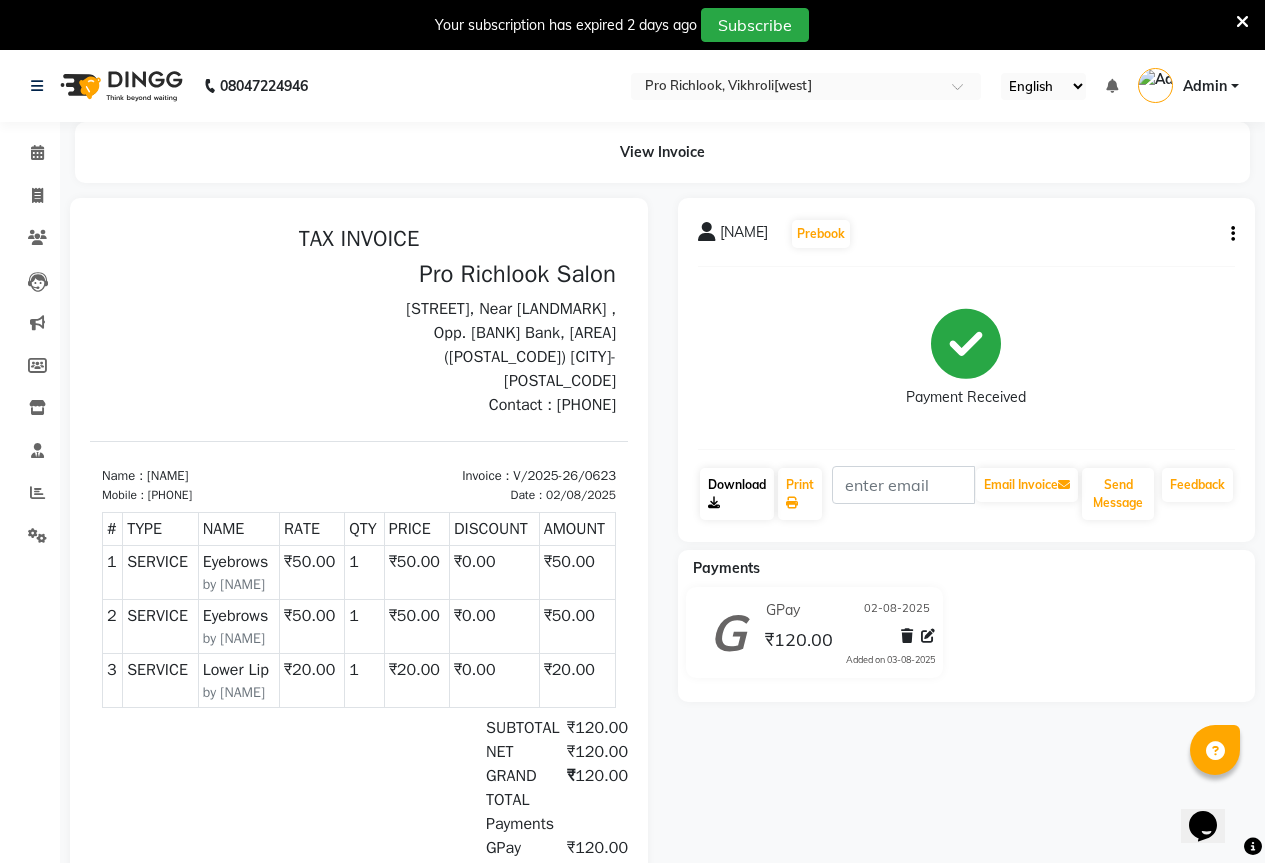 click on "Download" 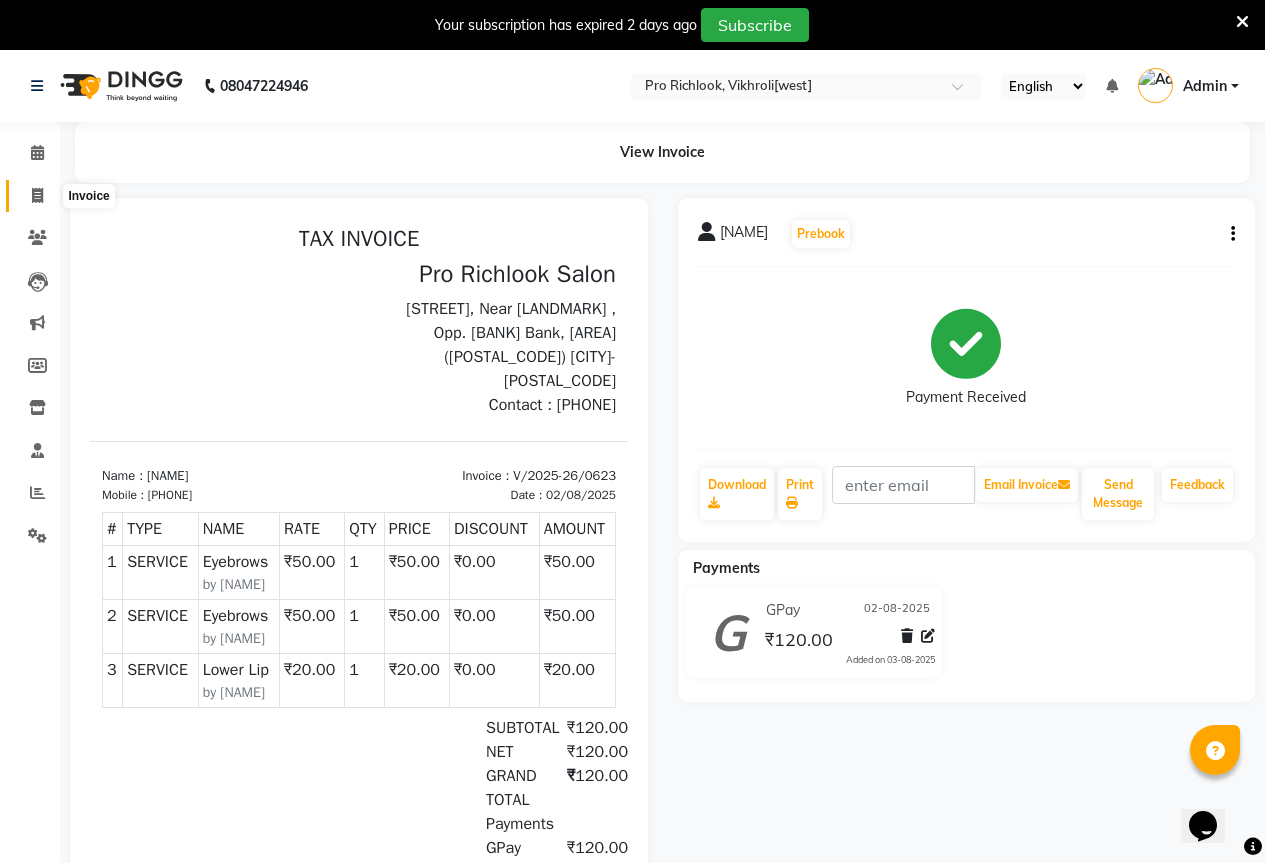 click 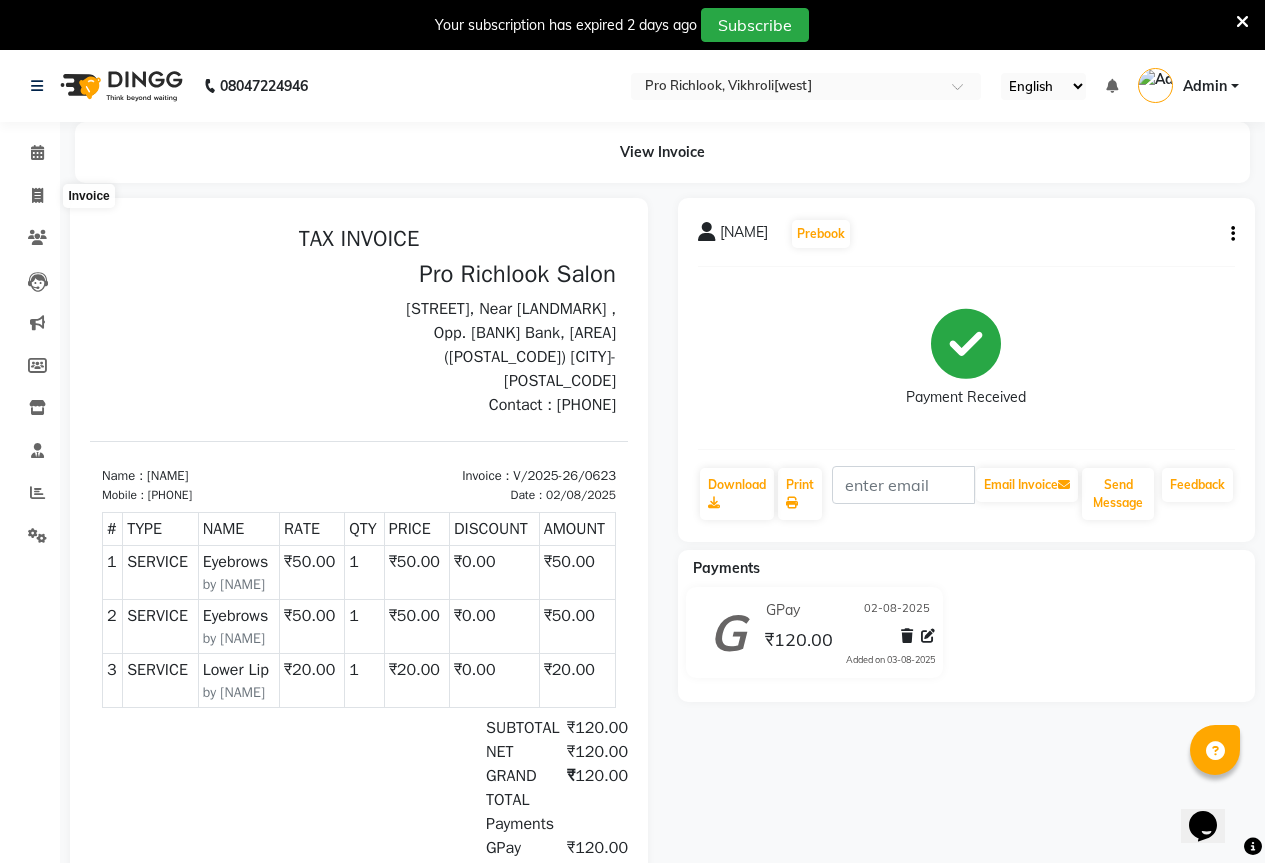 select on "6670" 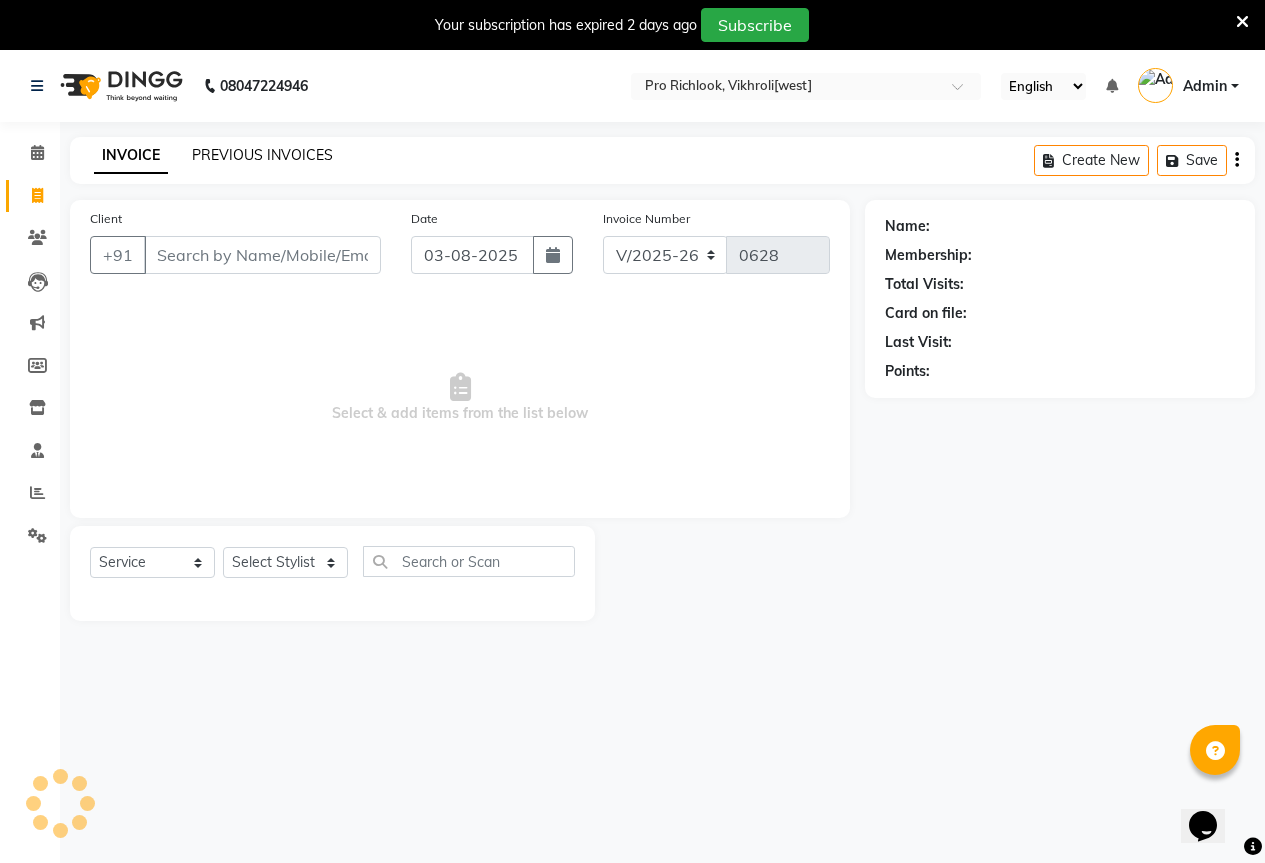 scroll, scrollTop: 50, scrollLeft: 0, axis: vertical 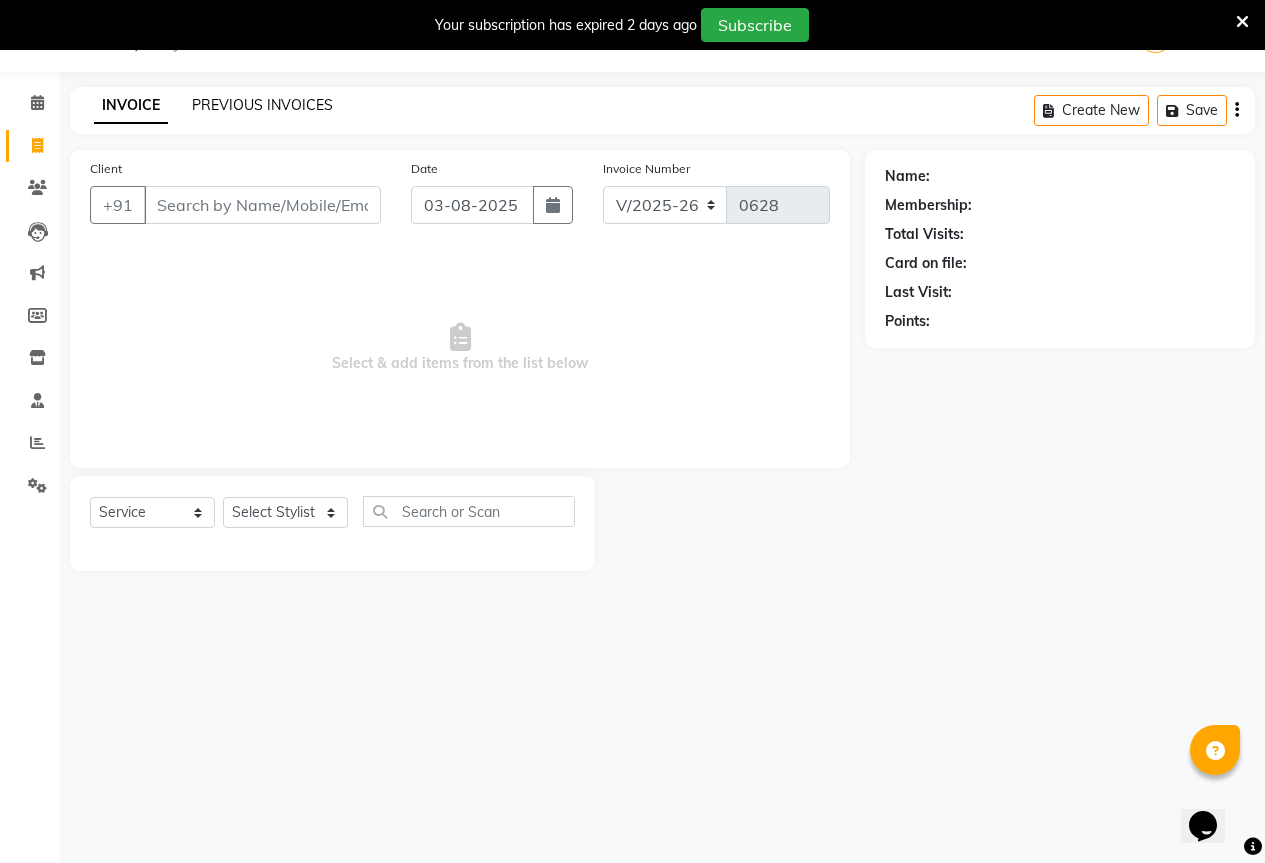 click on "PREVIOUS INVOICES" 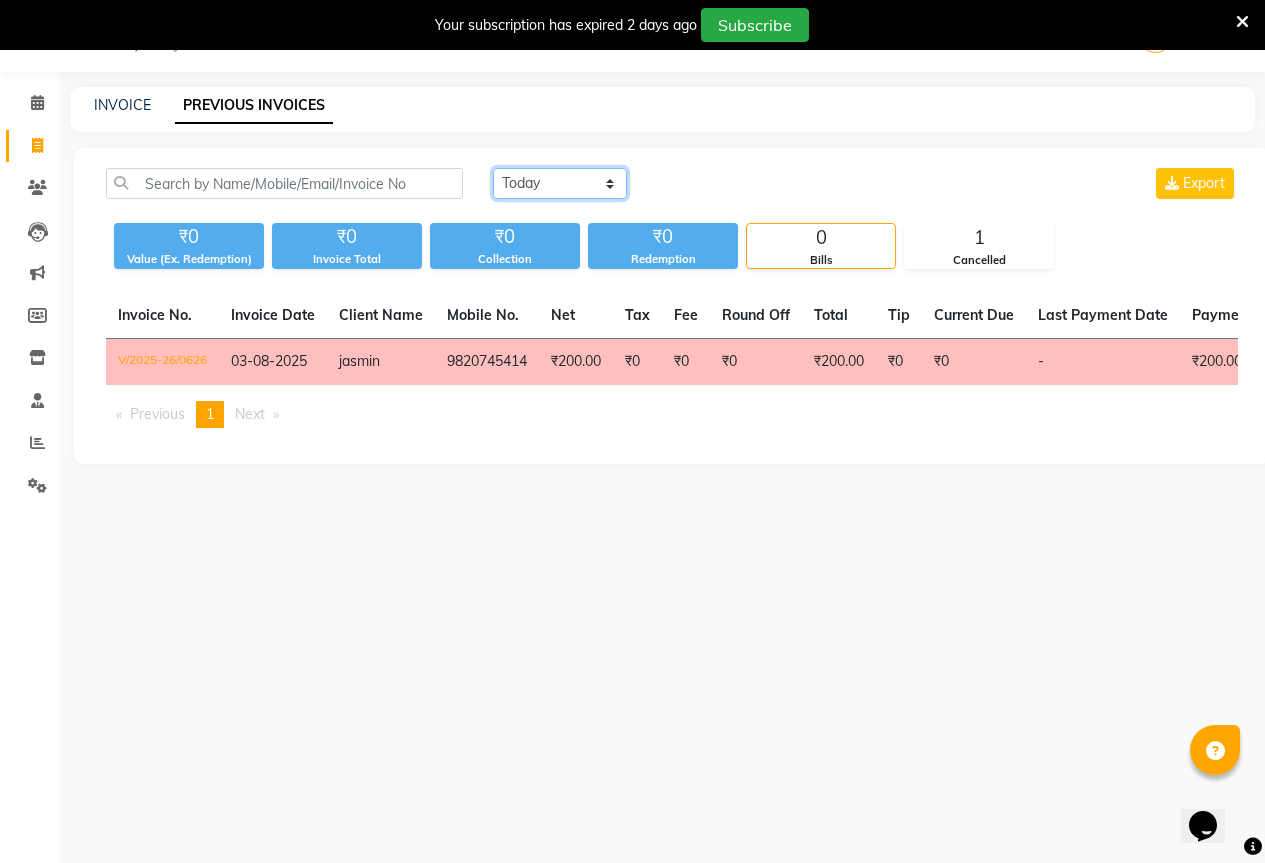 click on "Today Yesterday Custom Range" 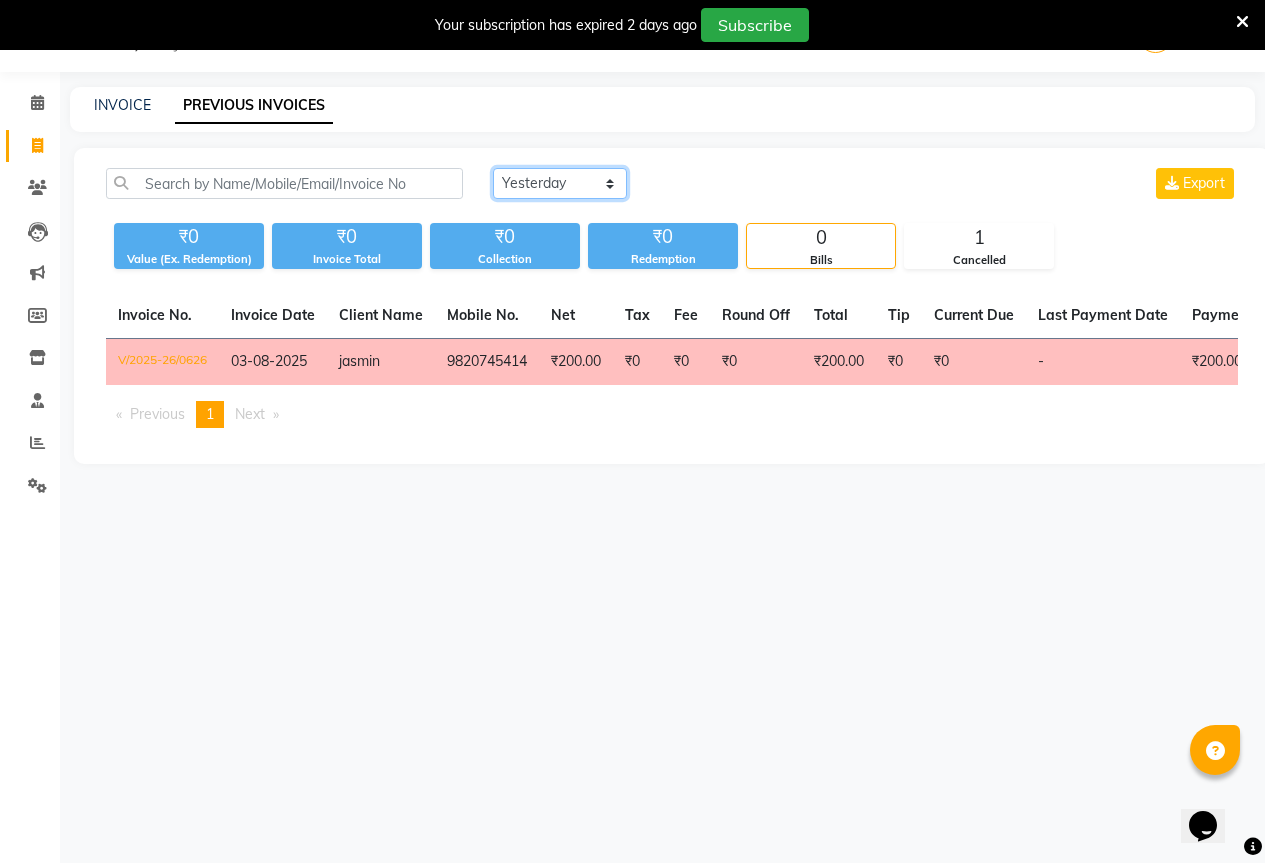 click on "Today Yesterday Custom Range" 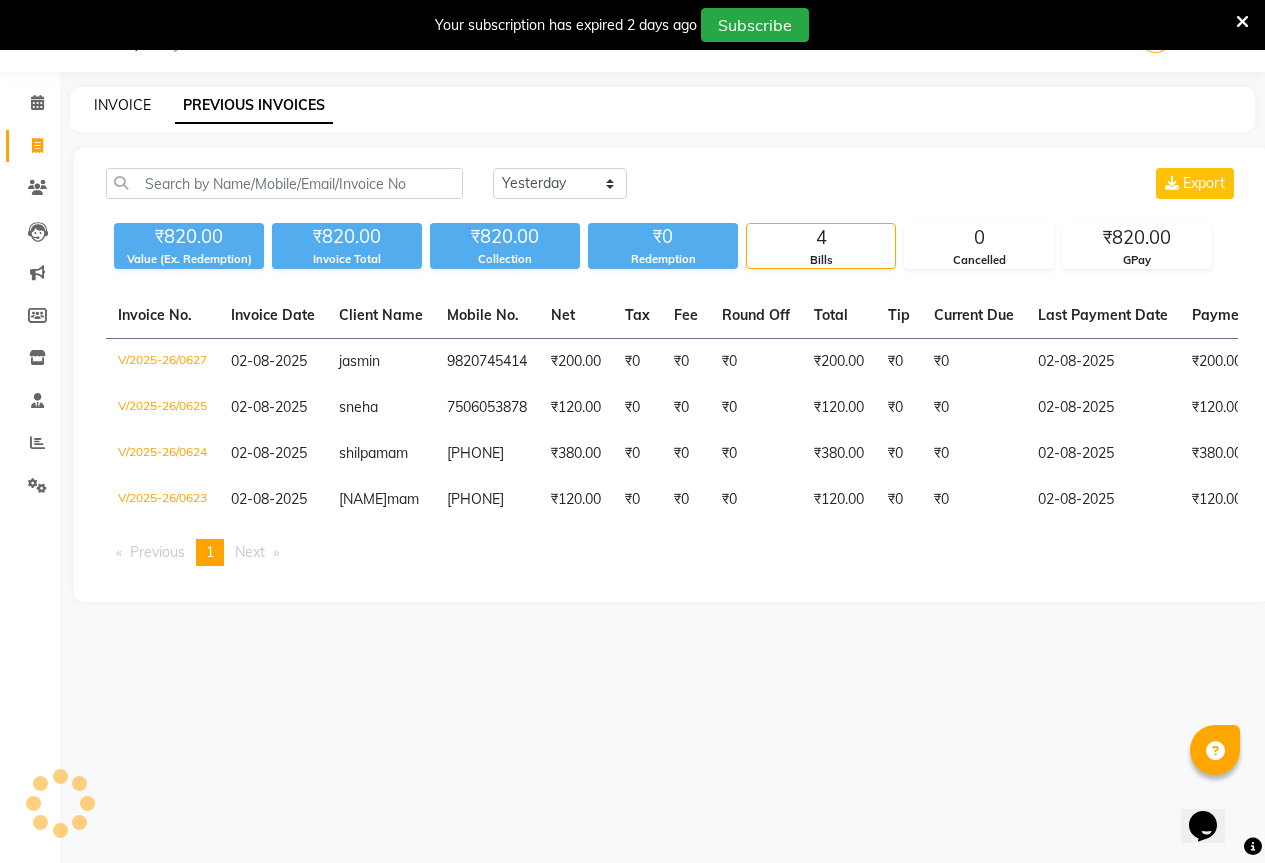 click on "INVOICE" 